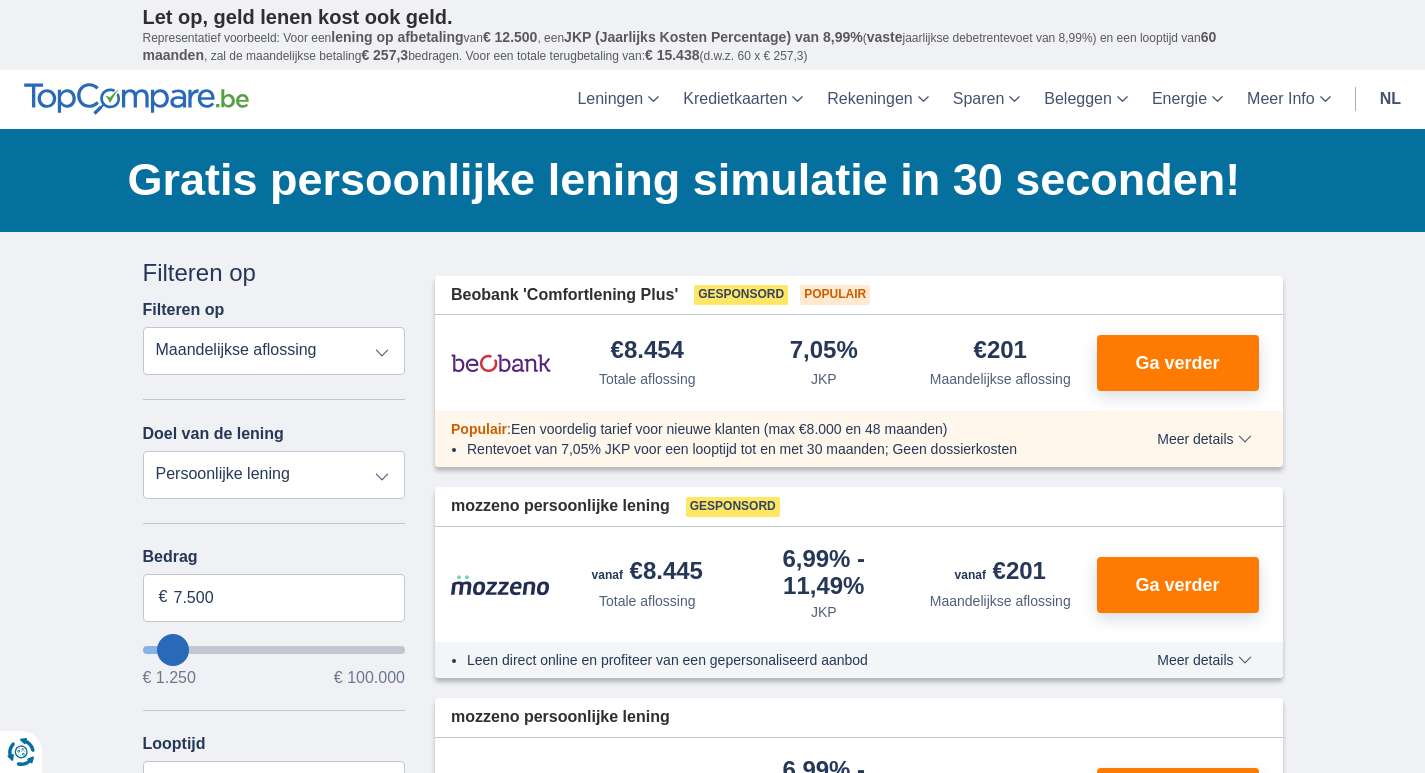 scroll, scrollTop: 0, scrollLeft: 0, axis: both 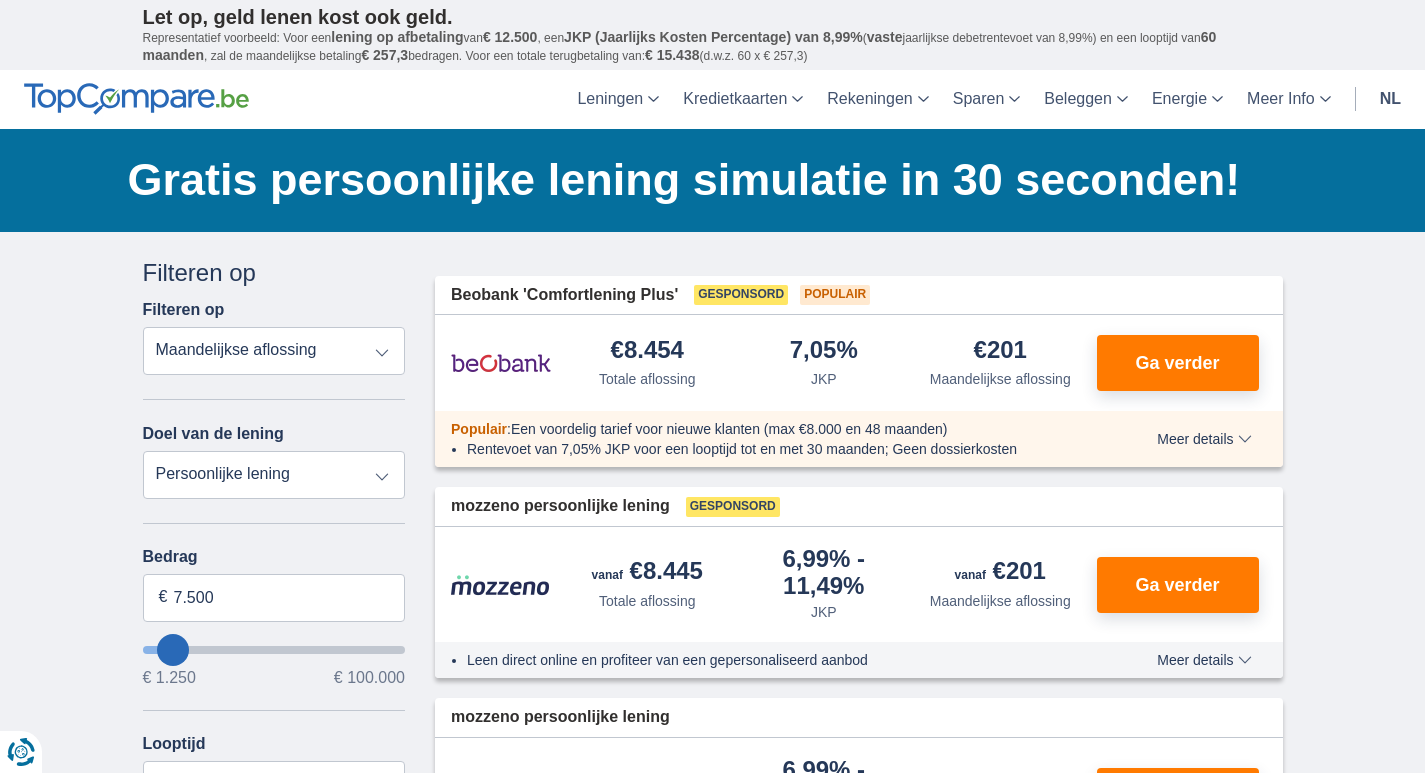click on "Totale aflossing
JKP
Maandelijkse aflossing" at bounding box center (274, 351) 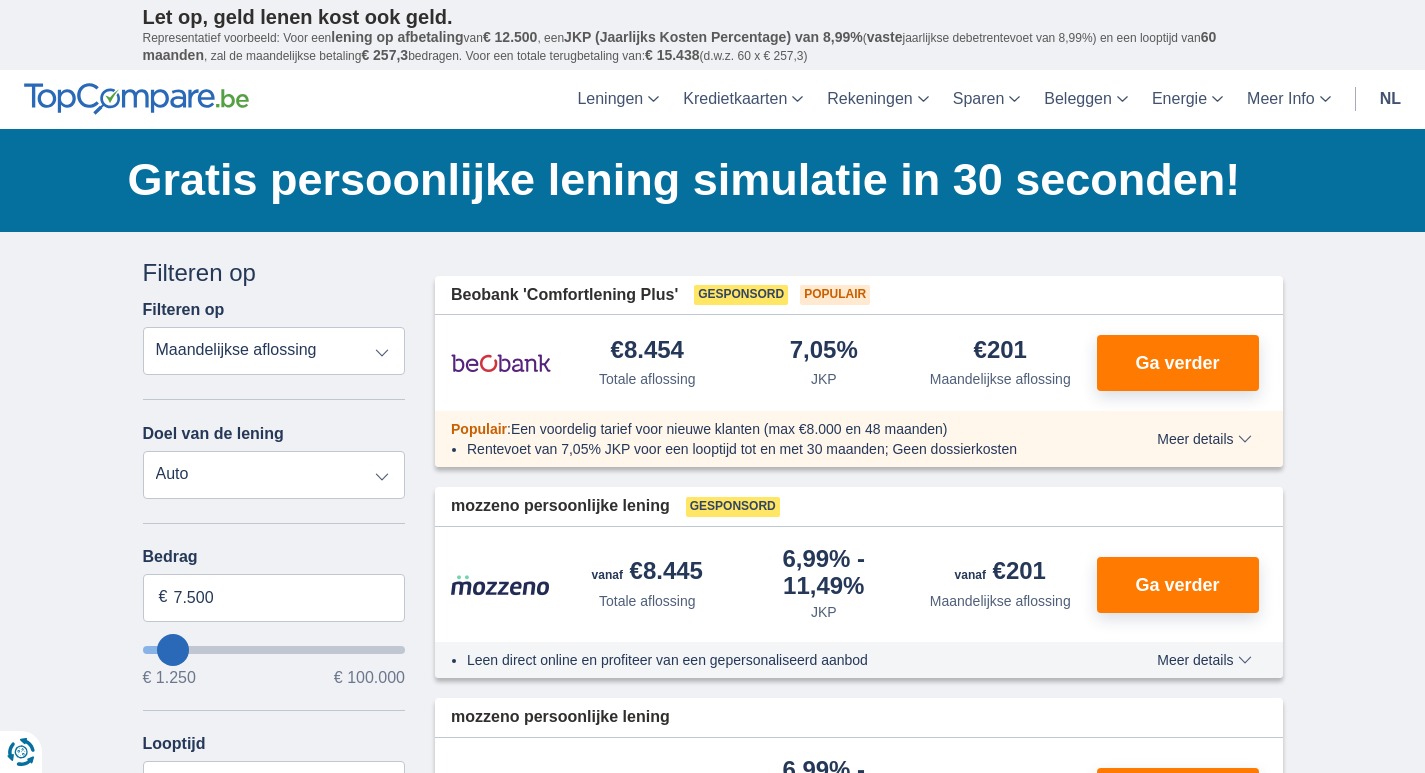 click on "Persoonlijke lening
Auto
Moto / fiets
Mobilhome / caravan
Renovatie
Energie
Schuldconsolidatie
Studie
Vakantie
Huwelijk
Meubelen
Elektronica
Meest Populair
Geldreserve" at bounding box center (274, 475) 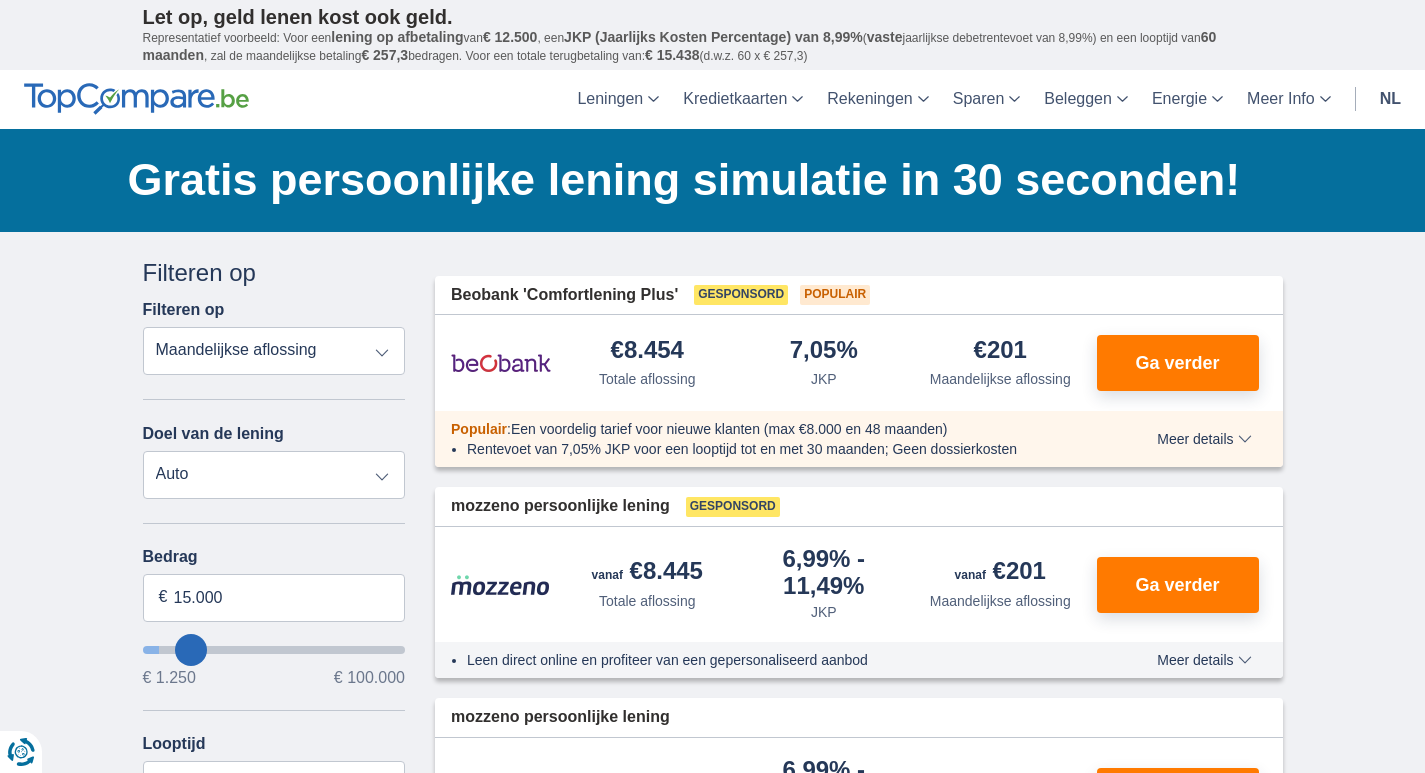 select on "60" 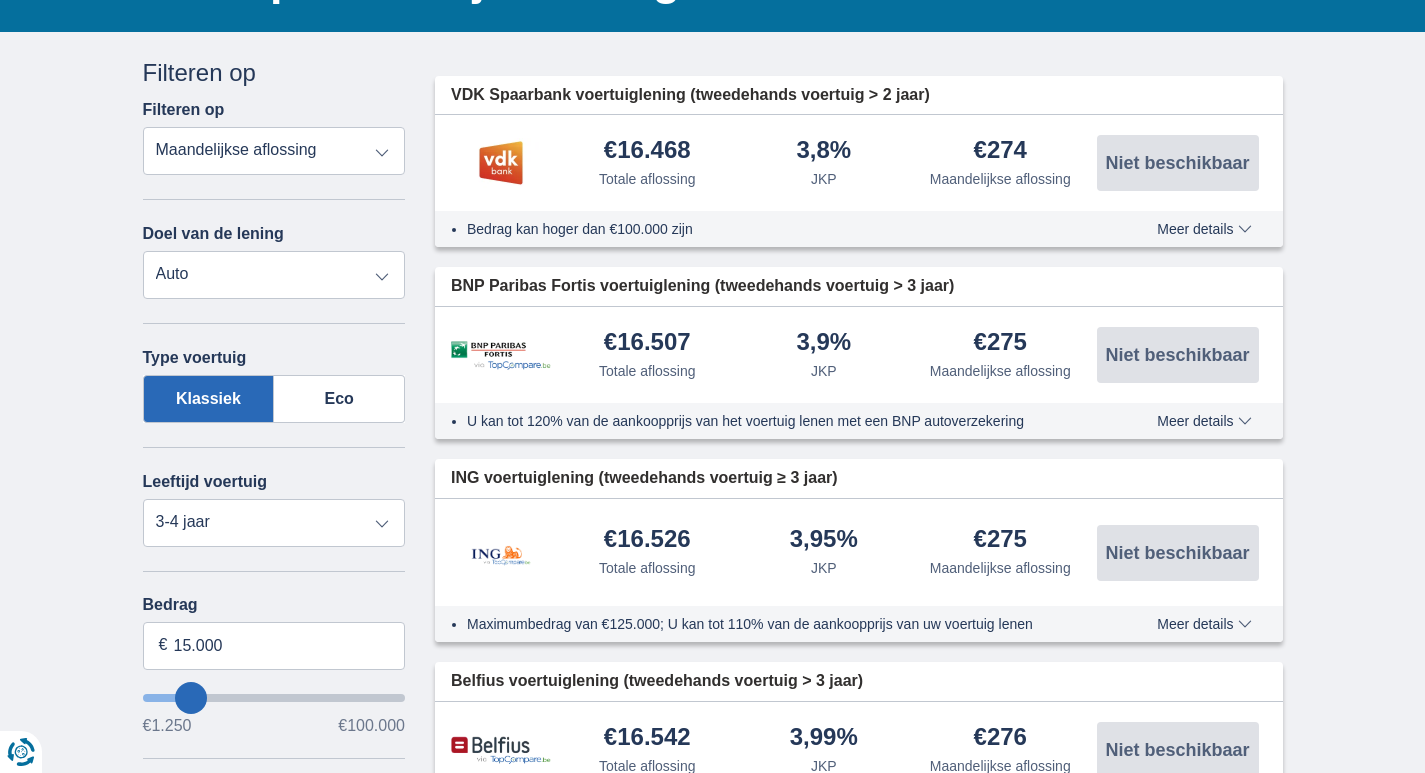 scroll, scrollTop: 300, scrollLeft: 0, axis: vertical 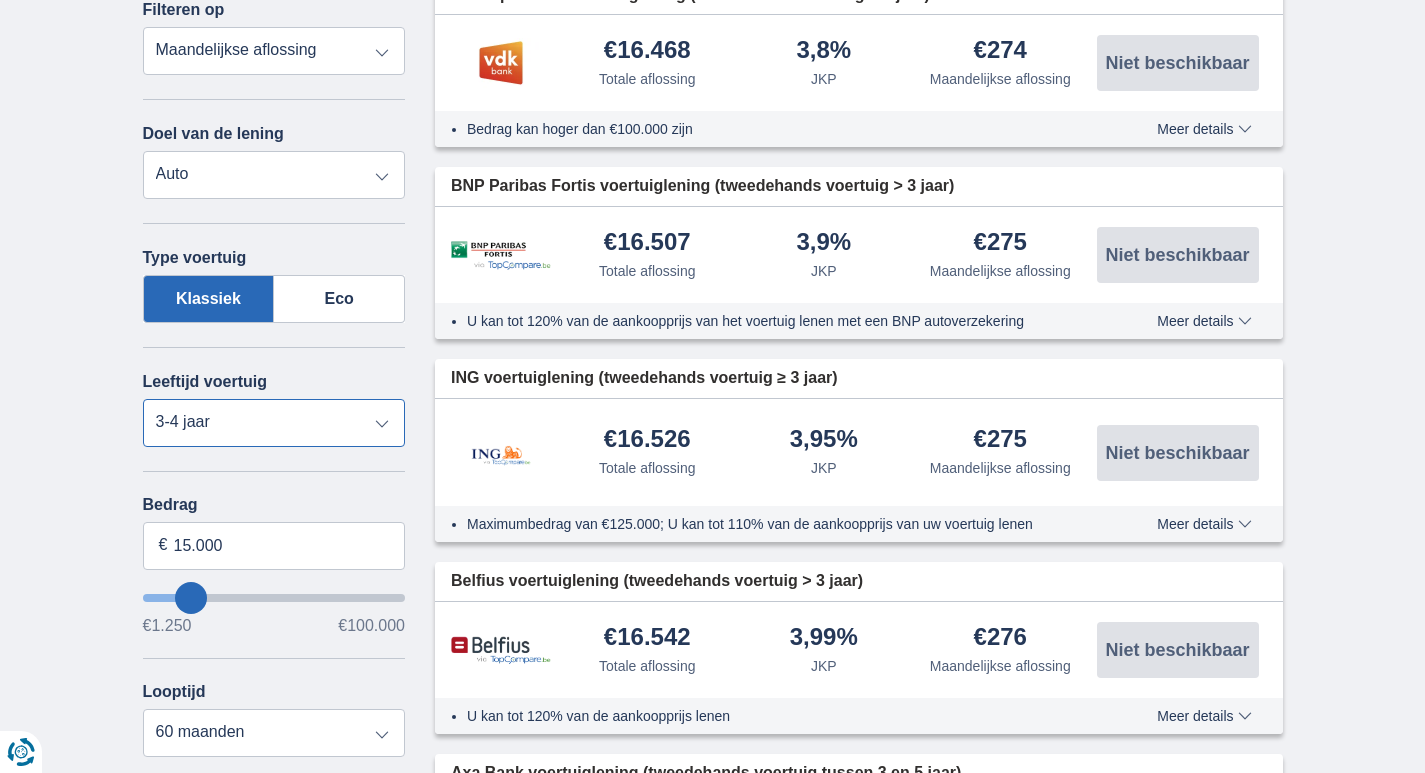 click on "Nieuw
0-1 jaar
1-2 jaar
2-3 jaar
3-4 jaar
4-5 jaar
5+ jaar" at bounding box center [274, 423] 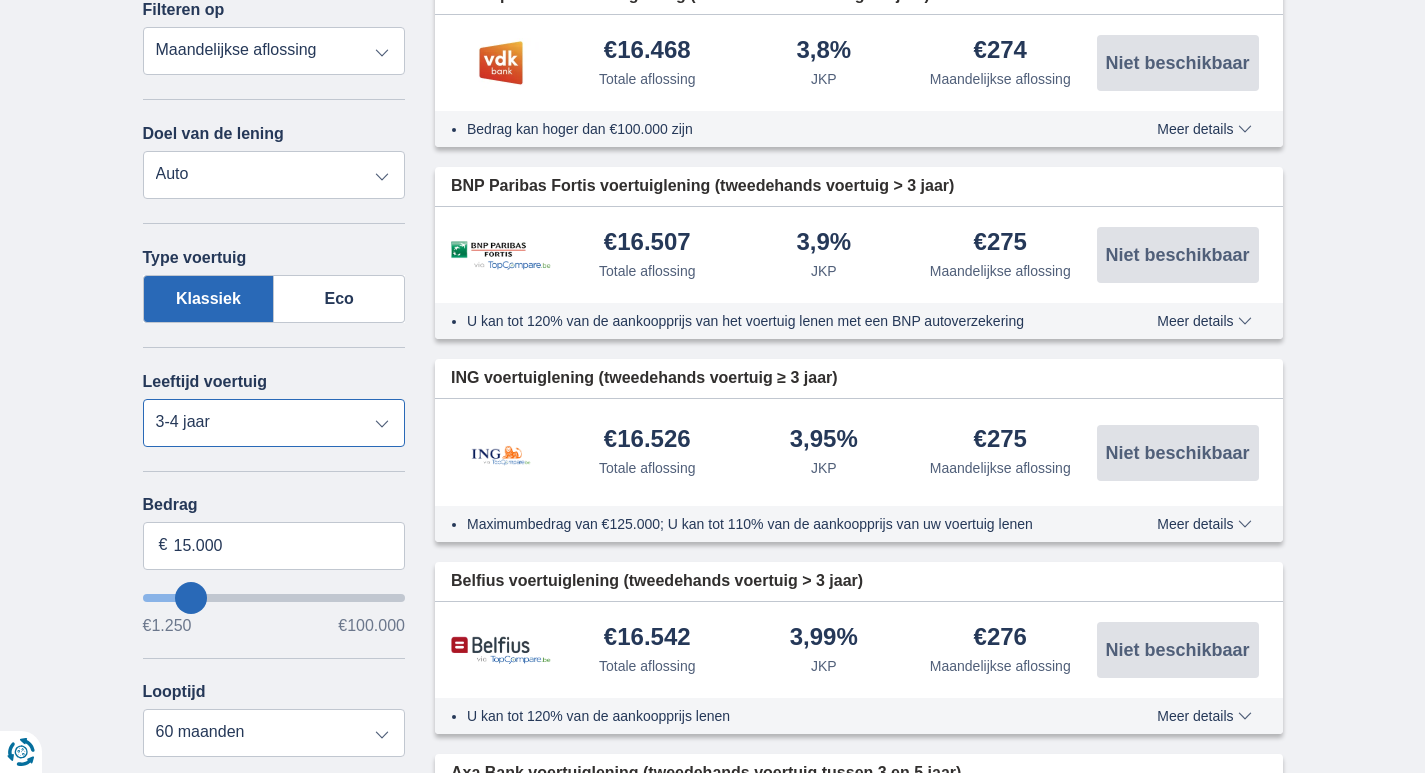 select on "new" 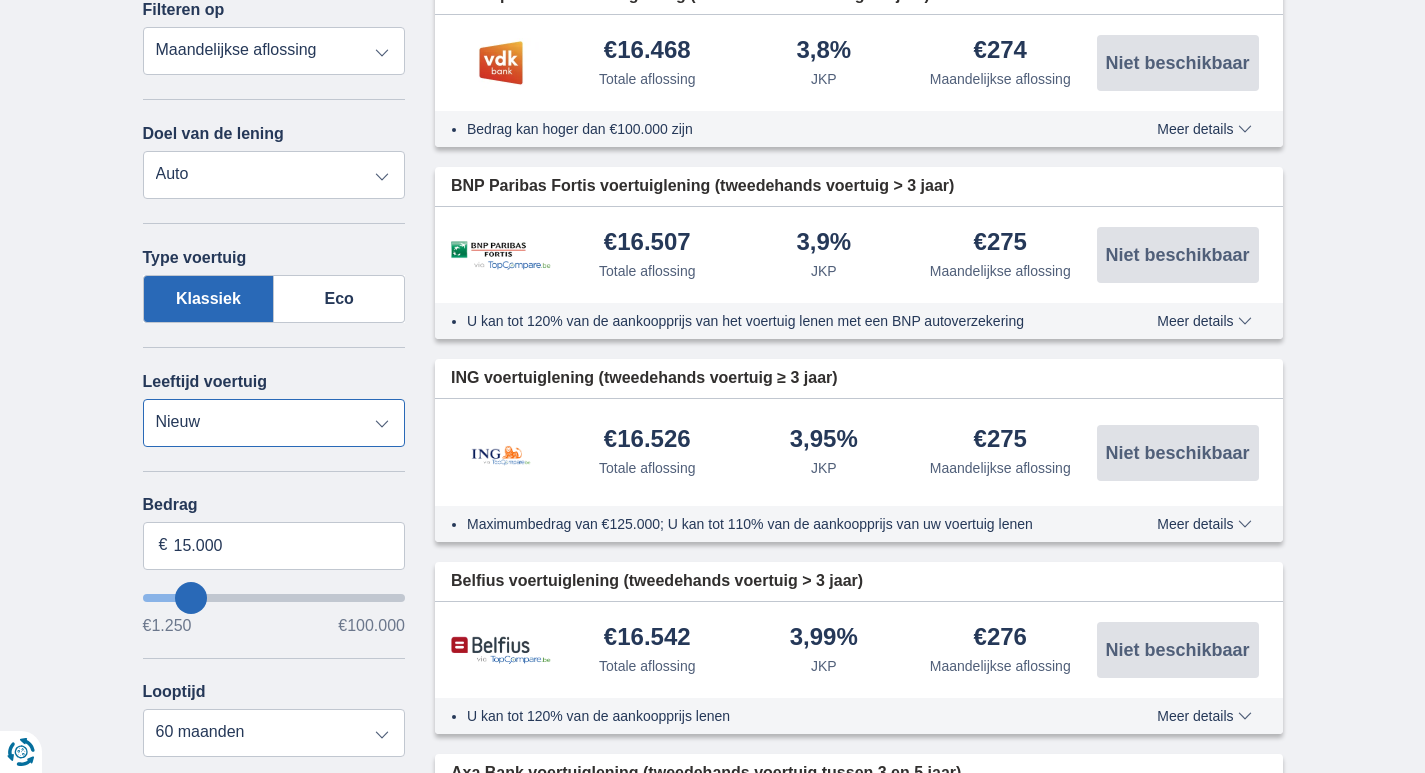 click on "Nieuw
0-1 jaar
1-2 jaar
2-3 jaar
3-4 jaar
4-5 jaar
5+ jaar" at bounding box center (274, 423) 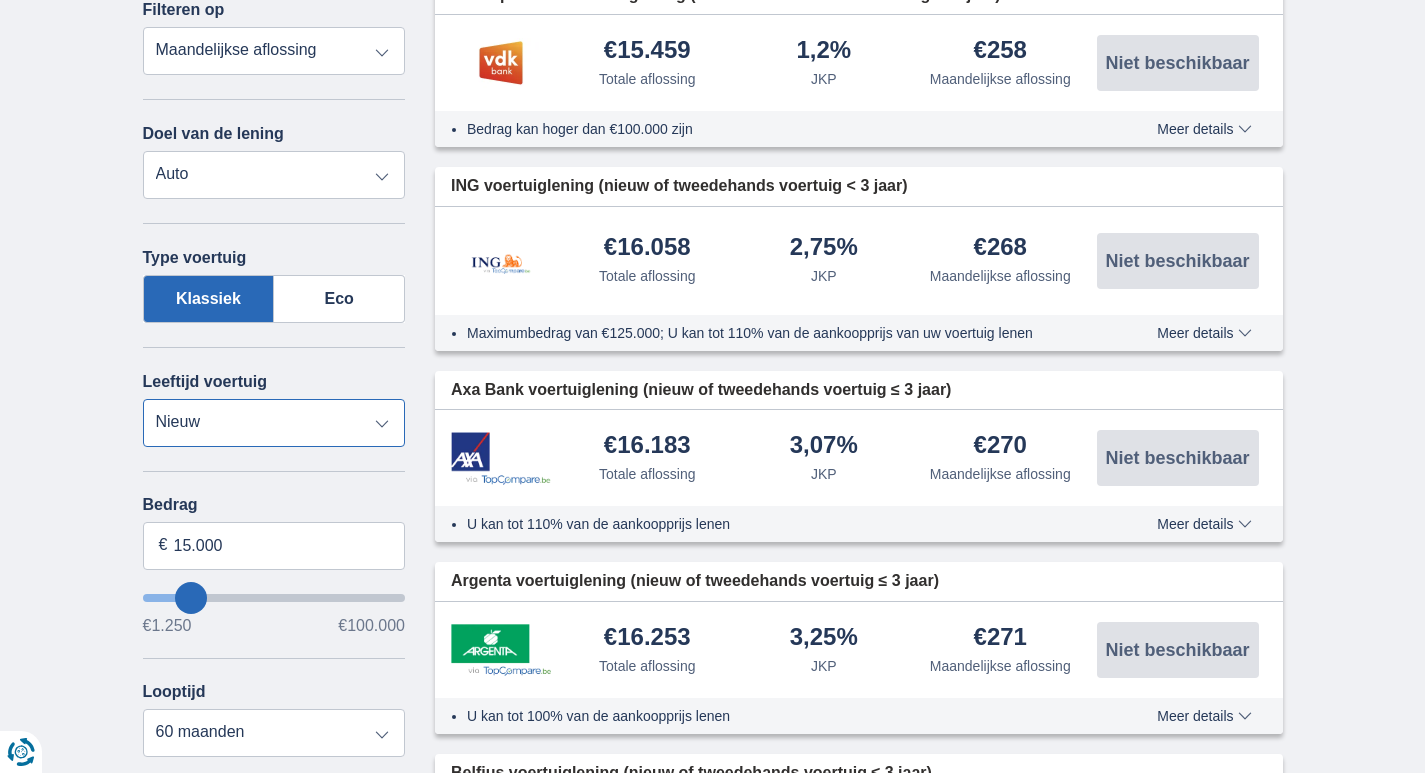 scroll, scrollTop: 400, scrollLeft: 0, axis: vertical 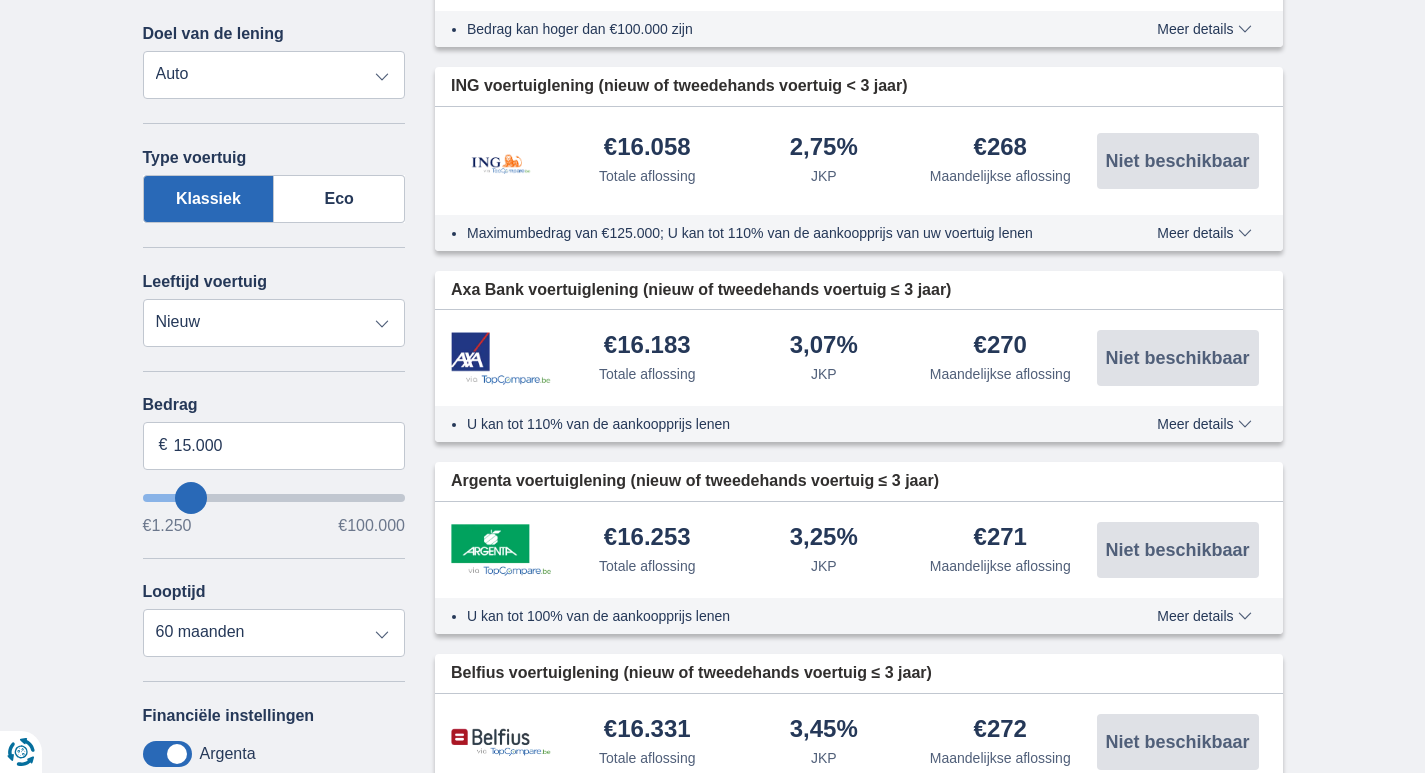 type on "16.250" 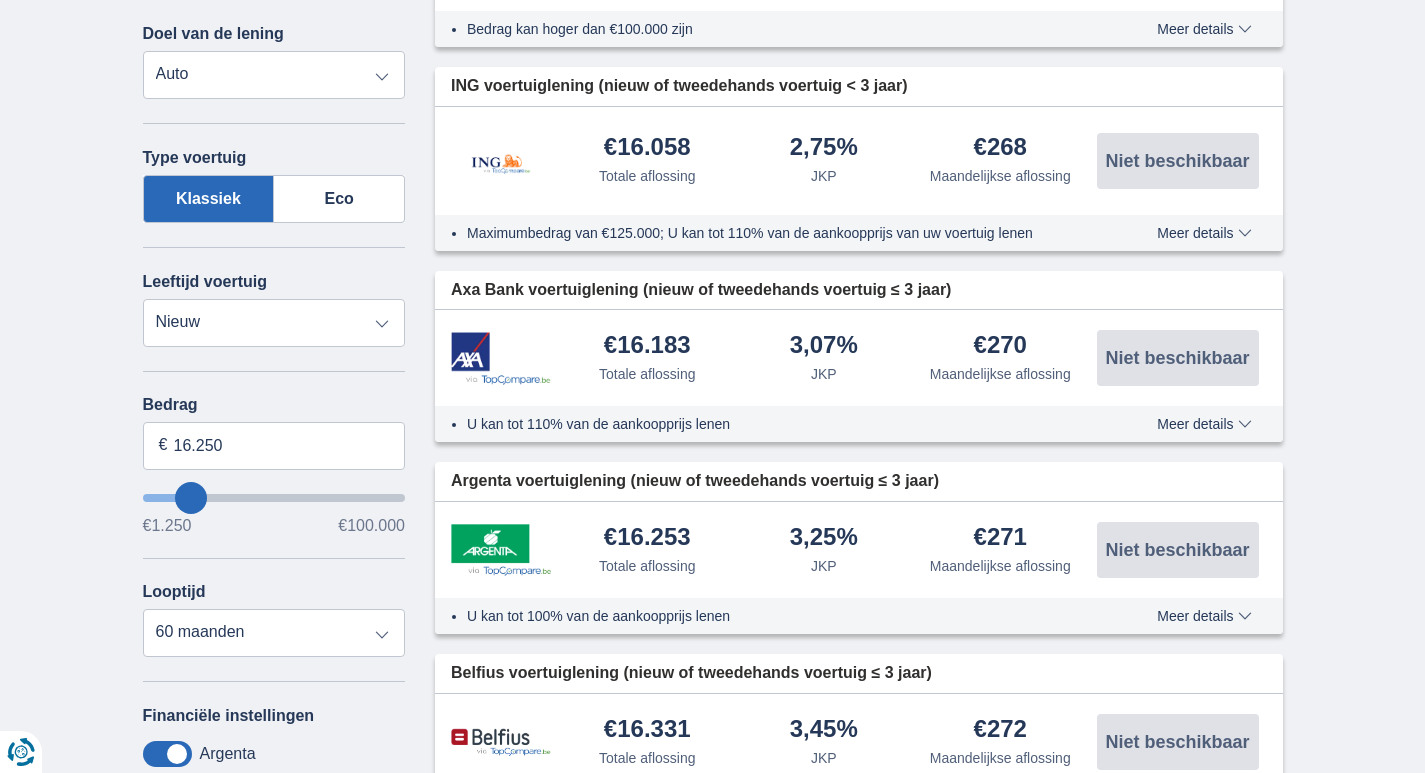 type on "16250" 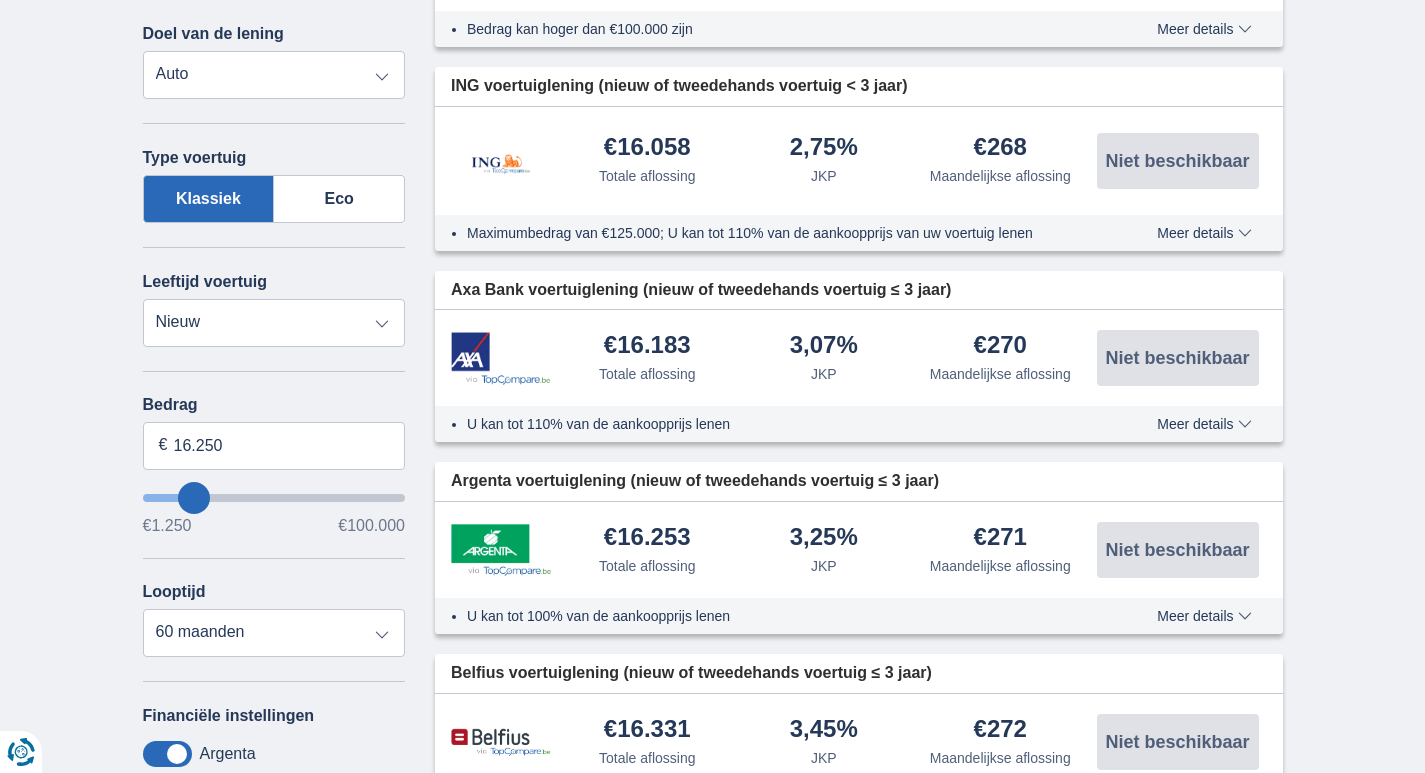 select on "84" 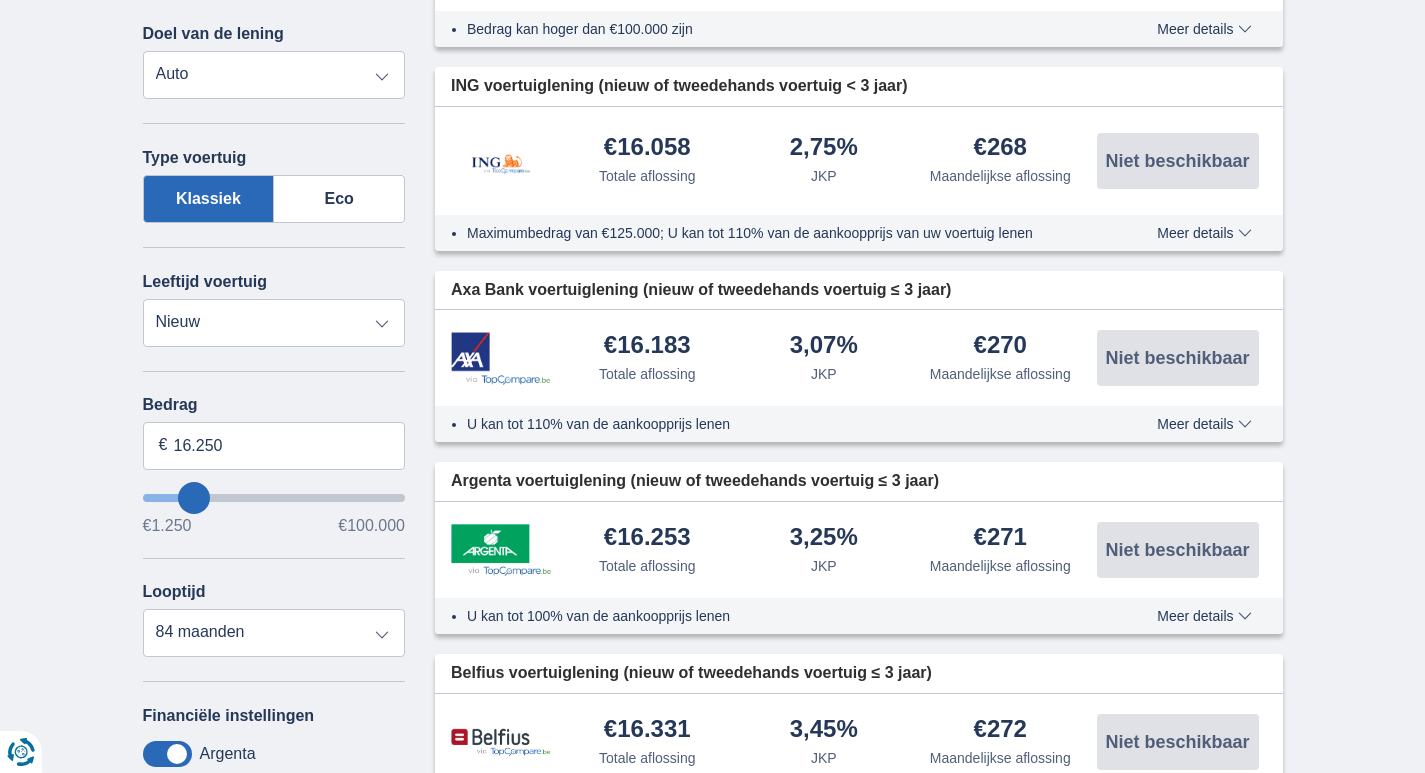type on "17250" 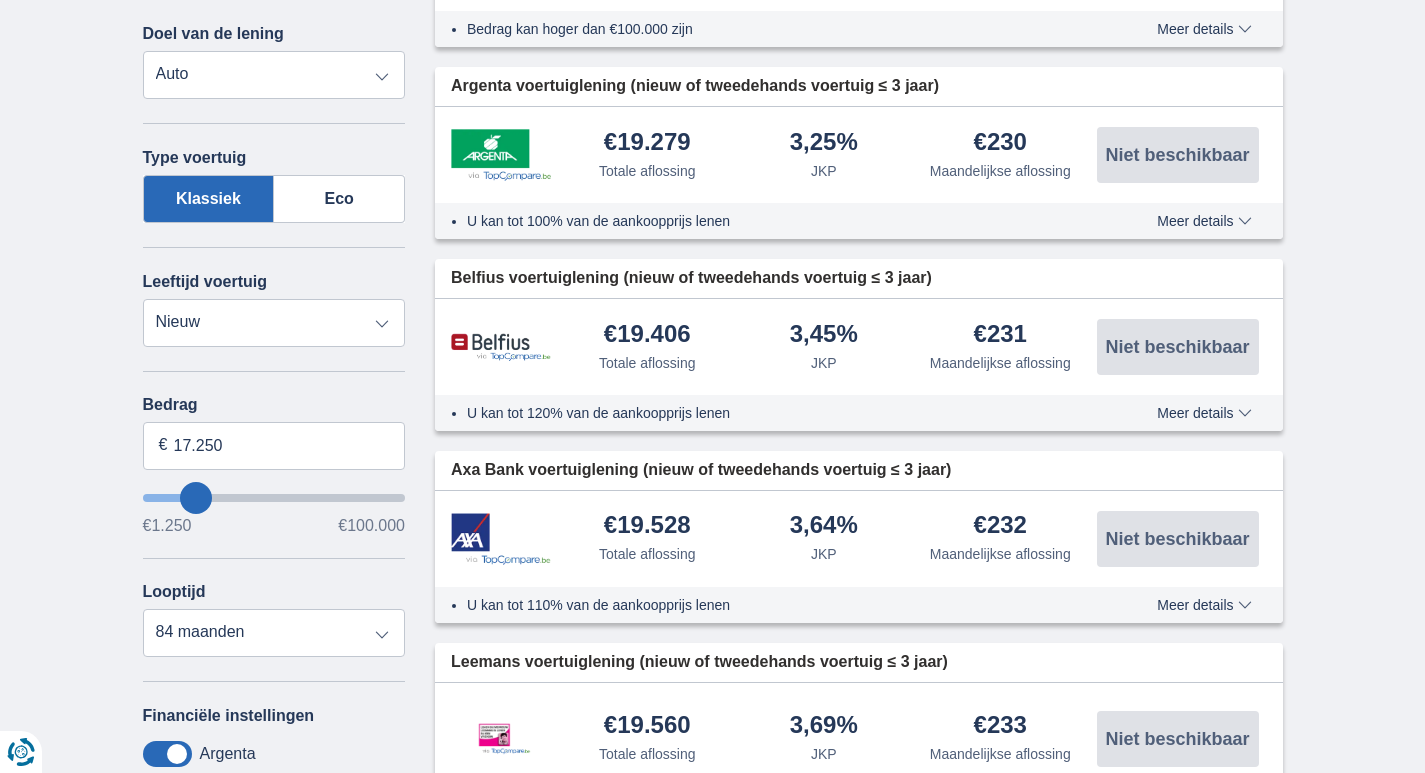 type on "18.250" 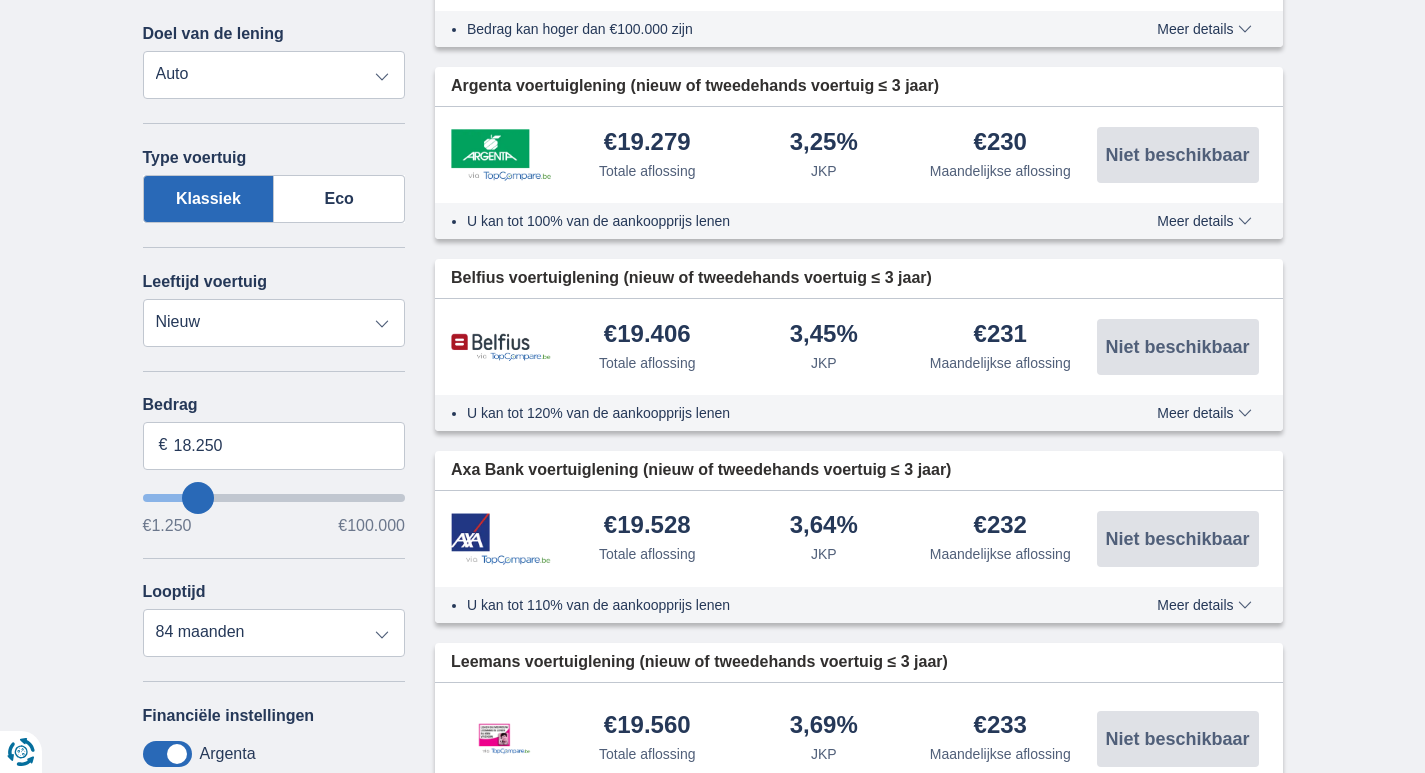type on "19.250" 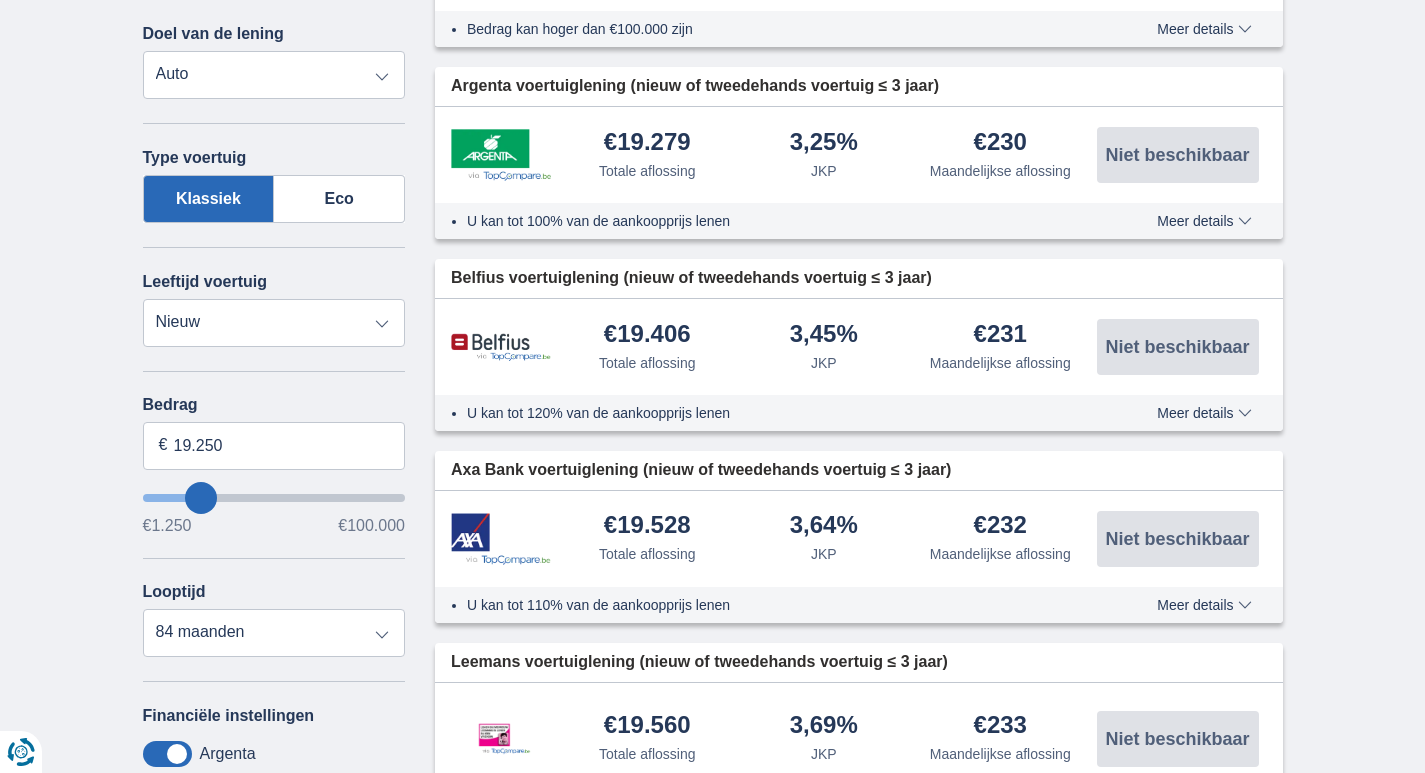 type on "21250" 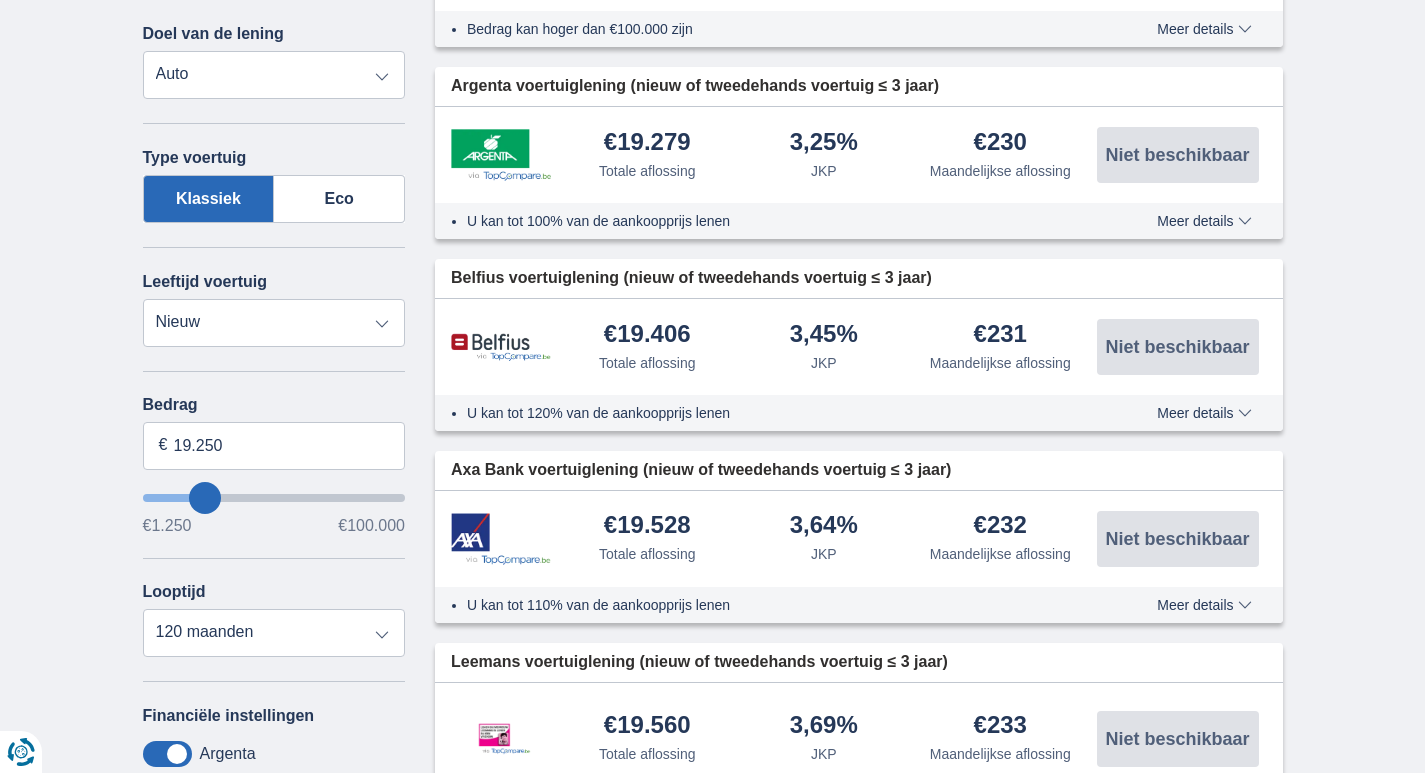 type on "21.250" 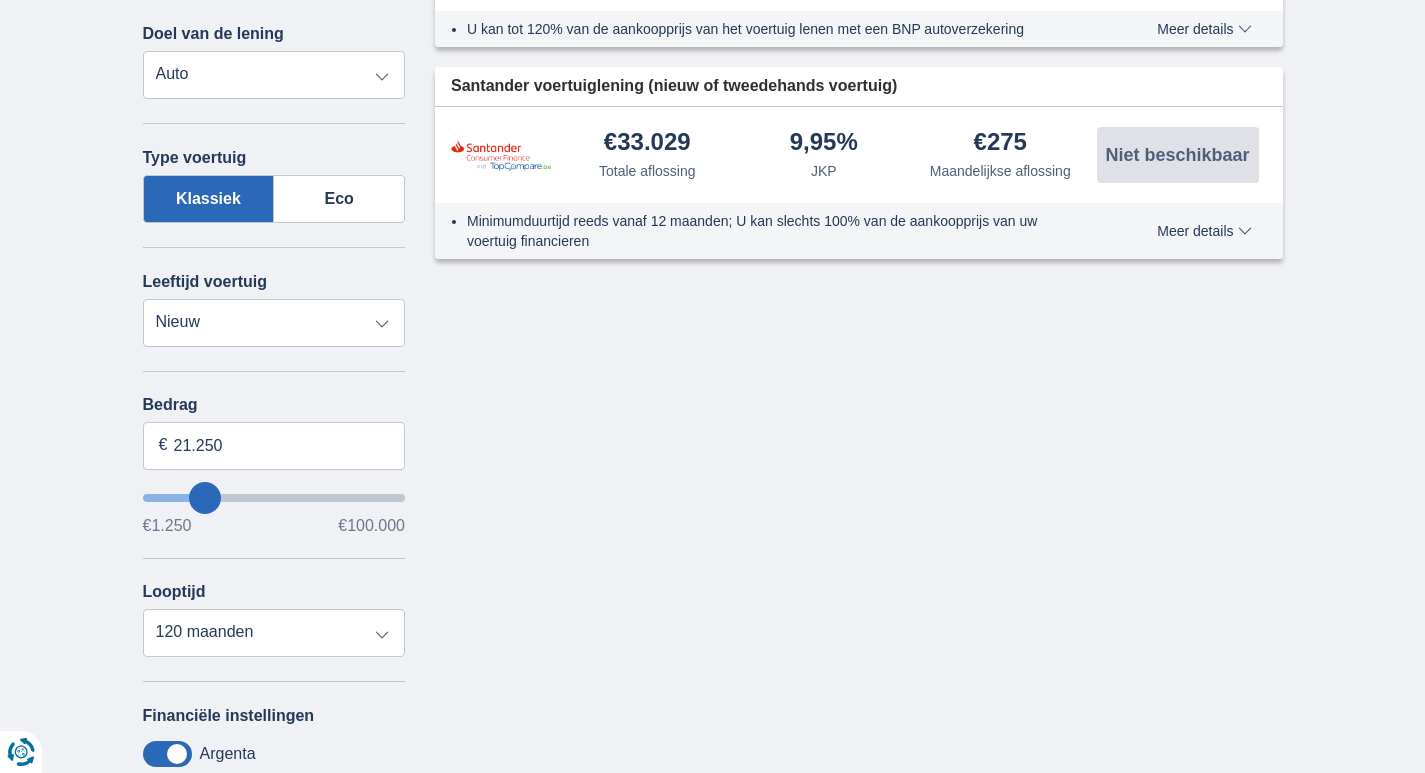 type on "20.250" 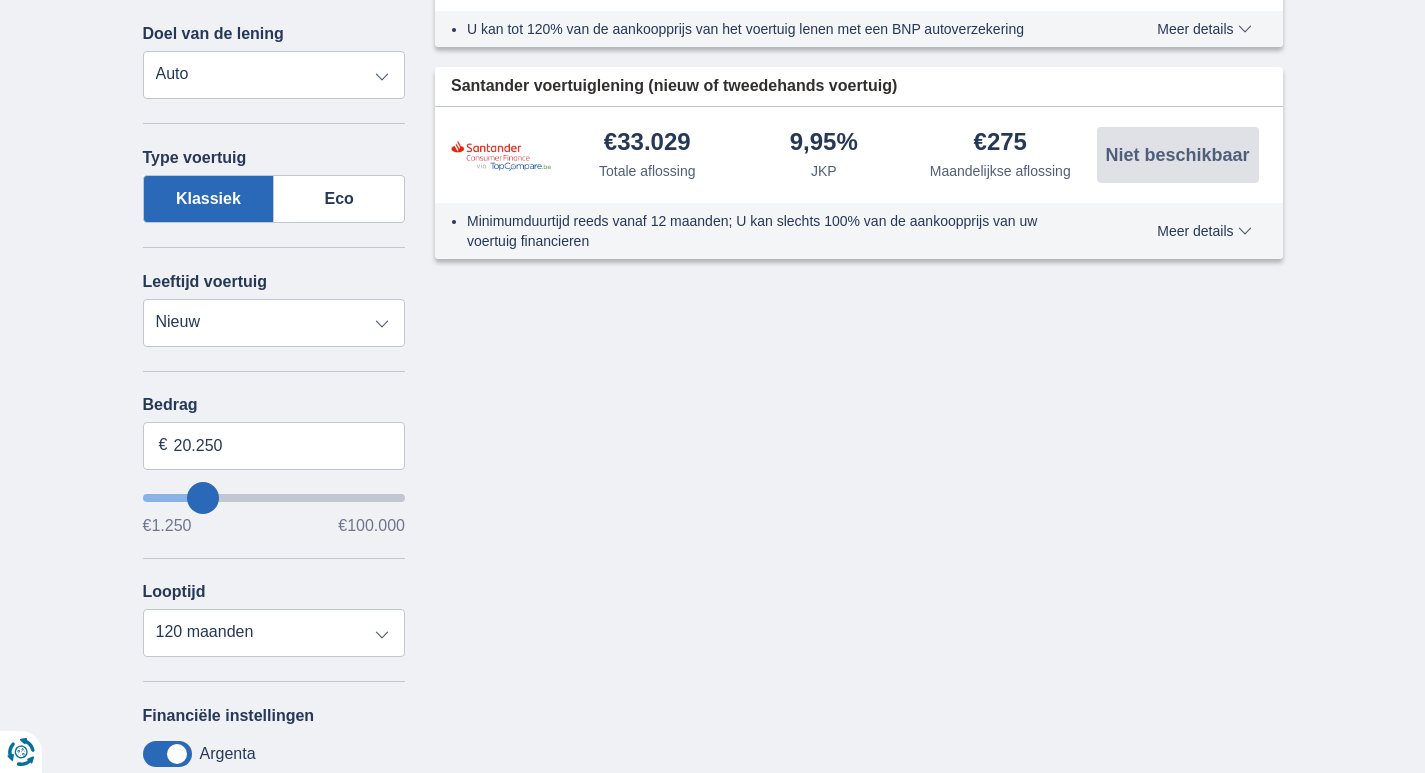 type on "19250" 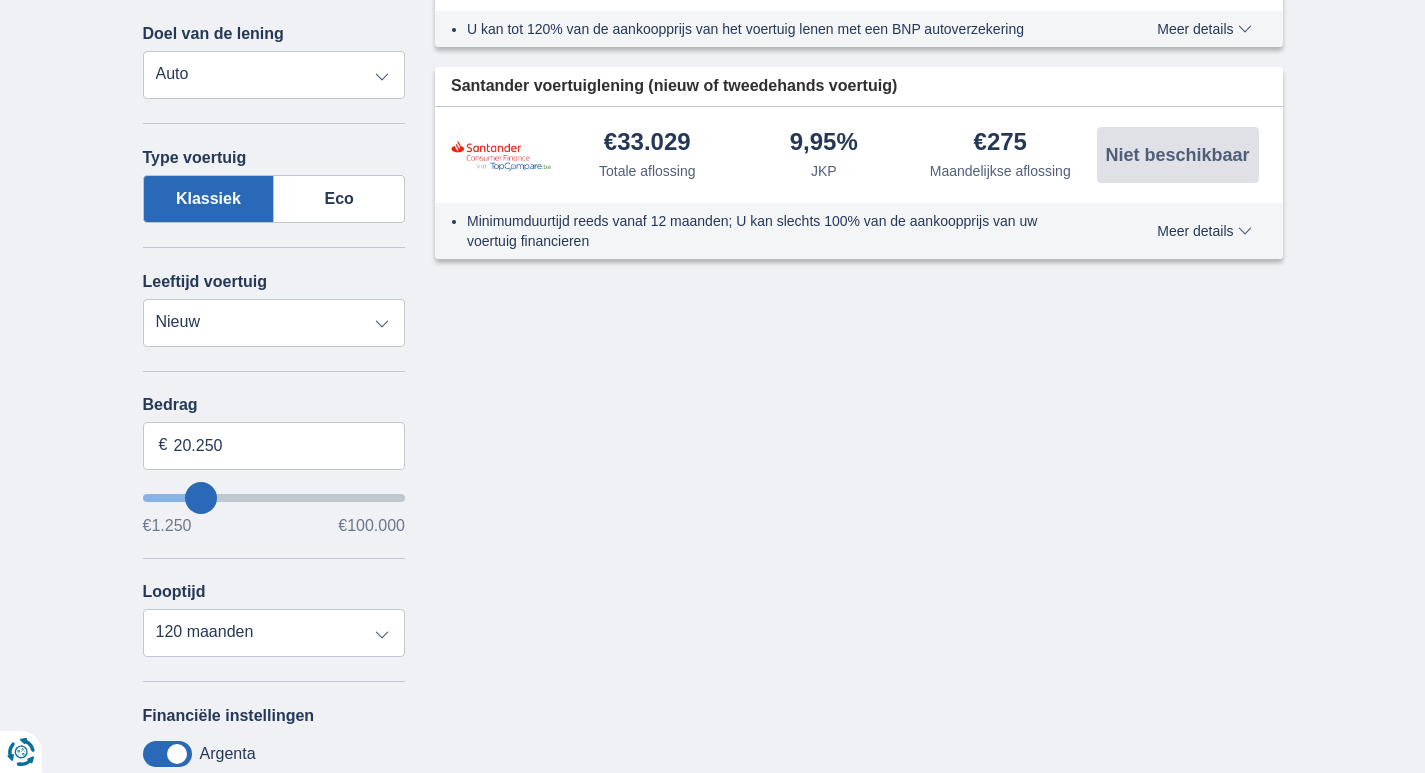 type on "19.250" 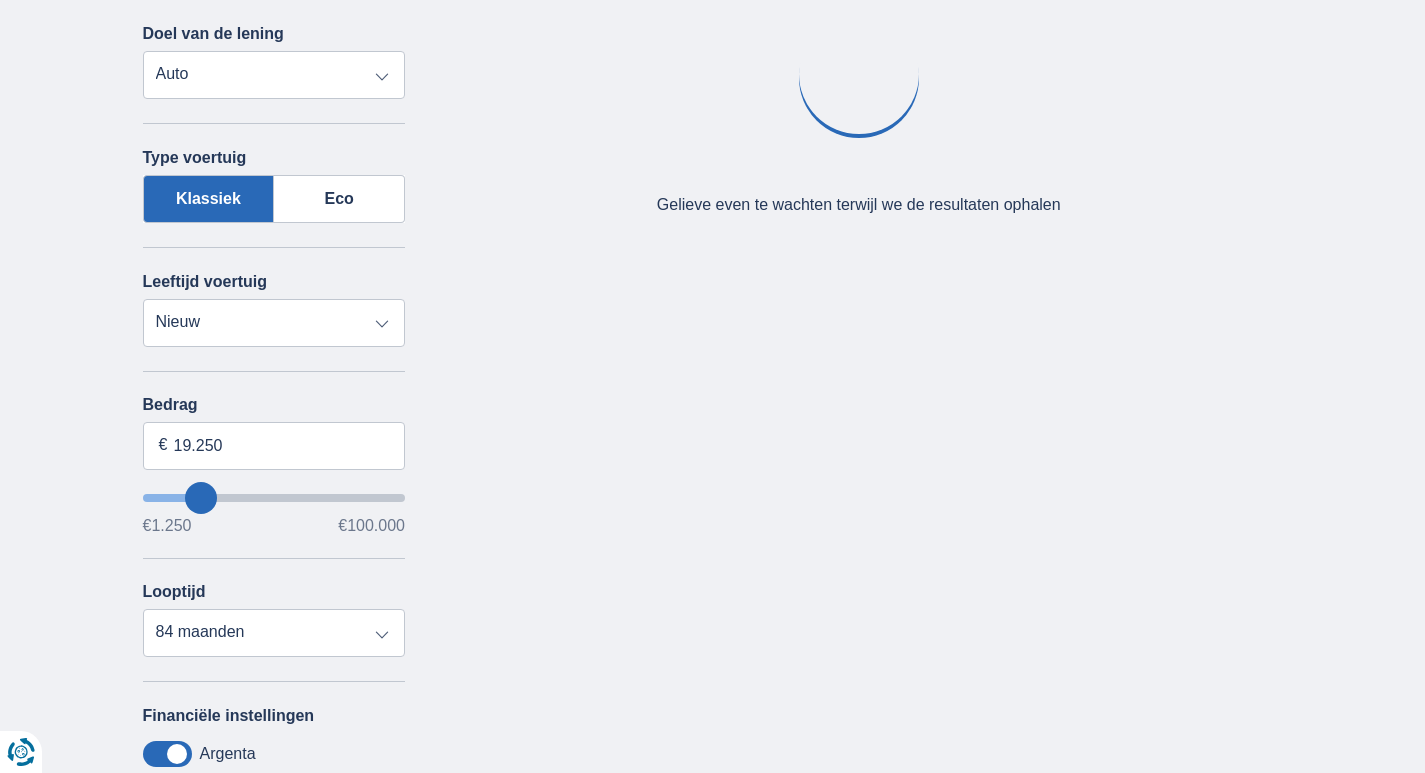 type on "20.250" 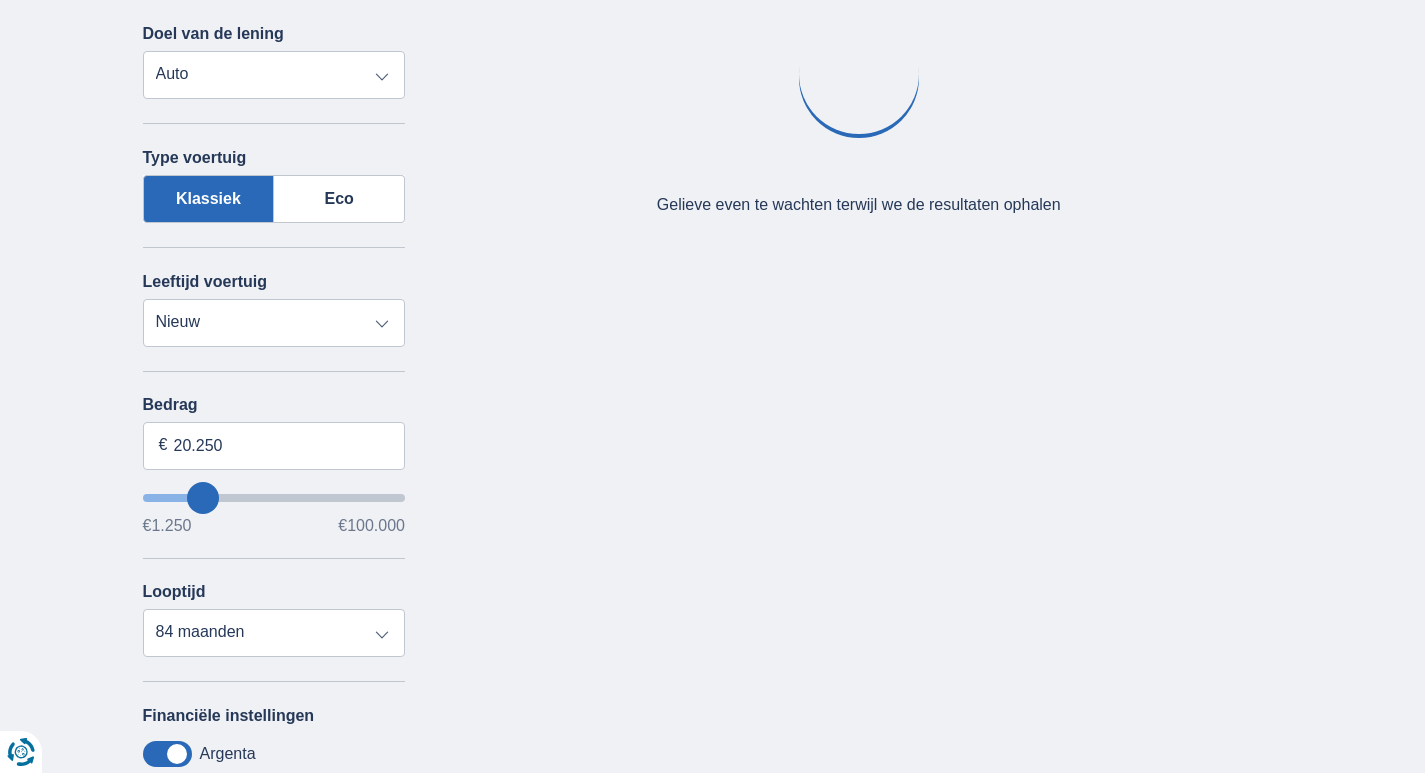 type on "22250" 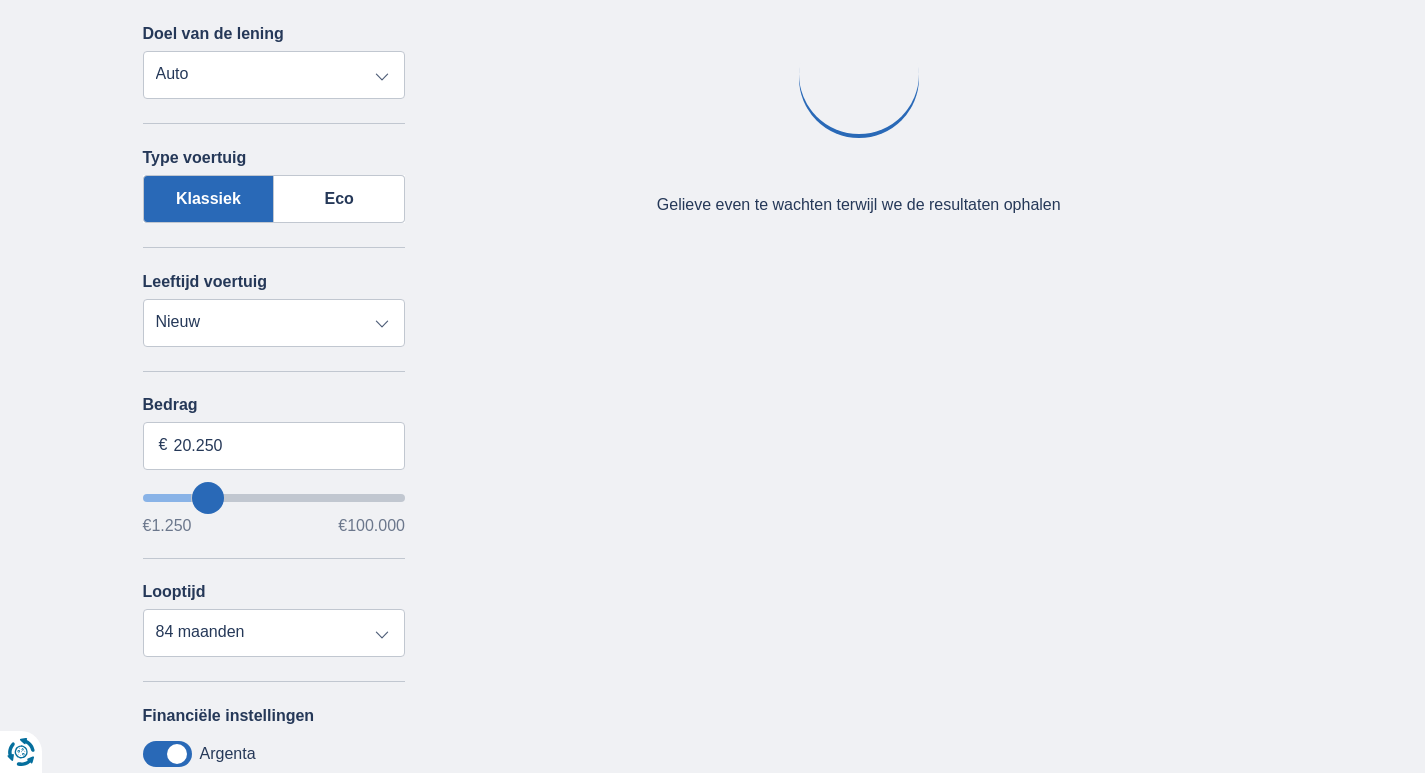 type on "22.250" 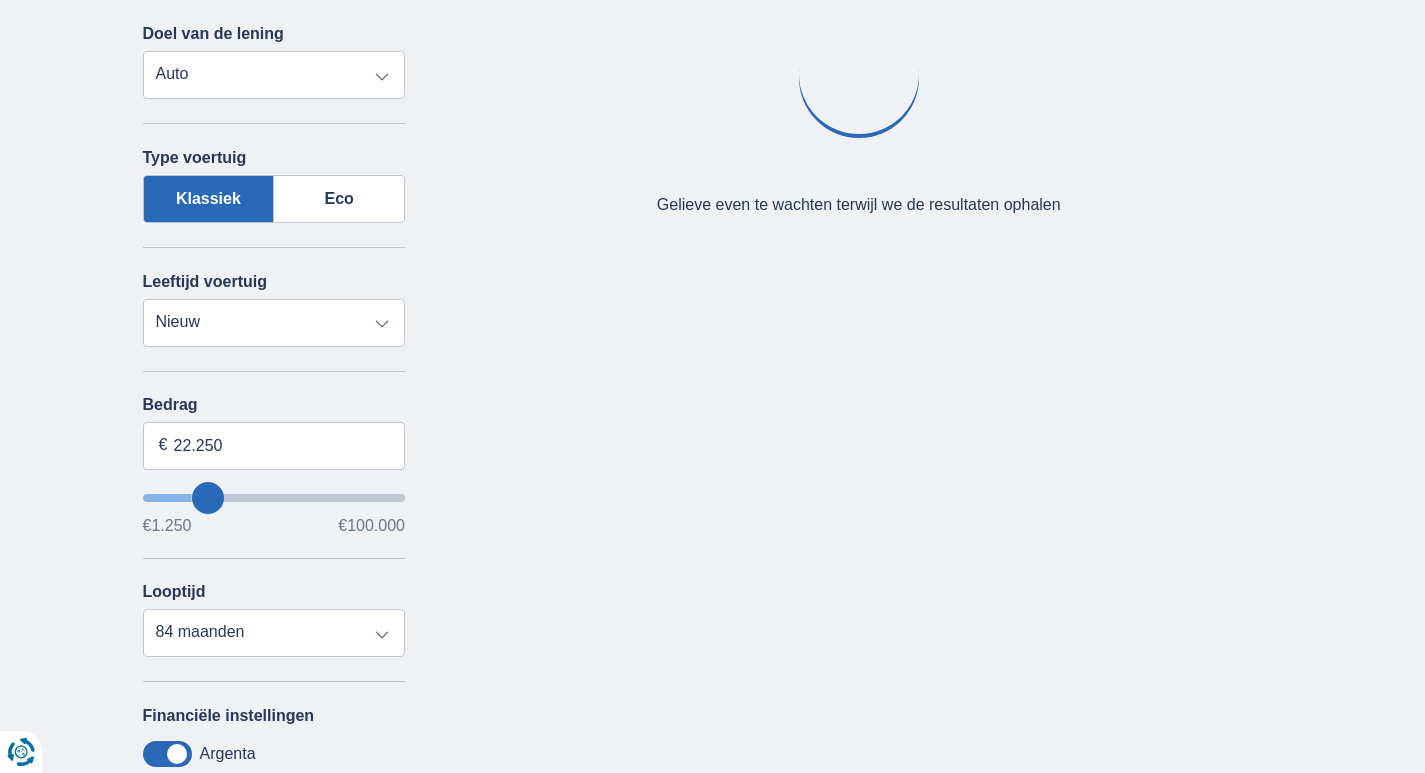 select on "120" 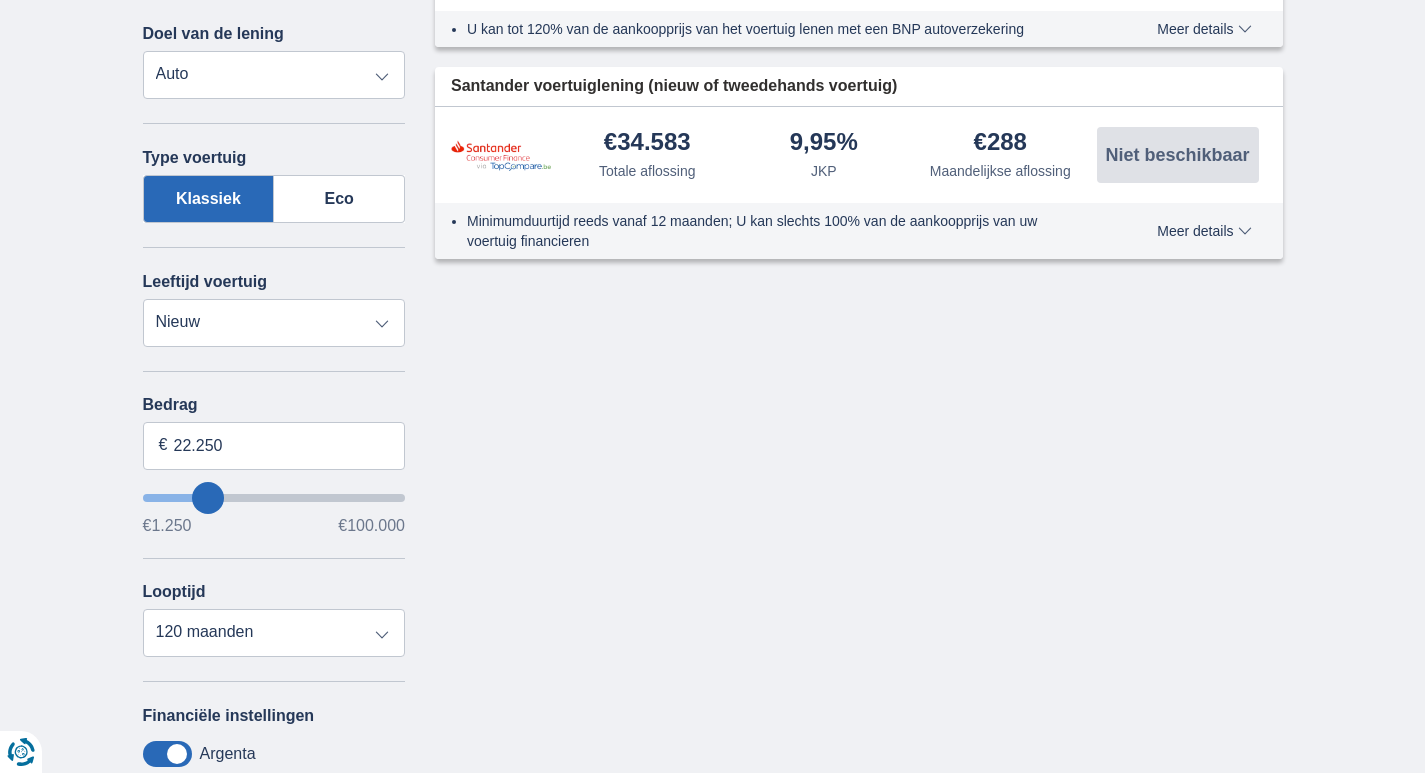 type on "26.250" 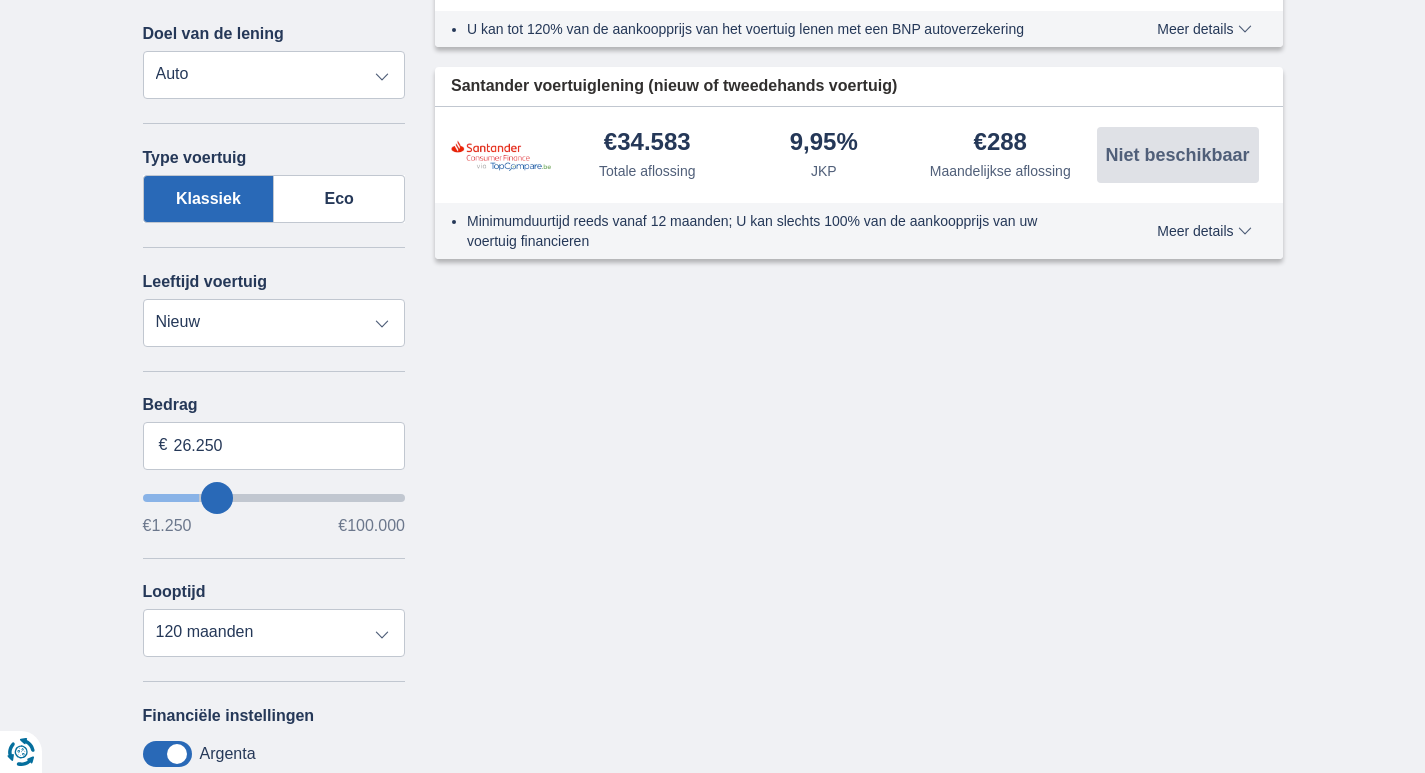 type on "25.250" 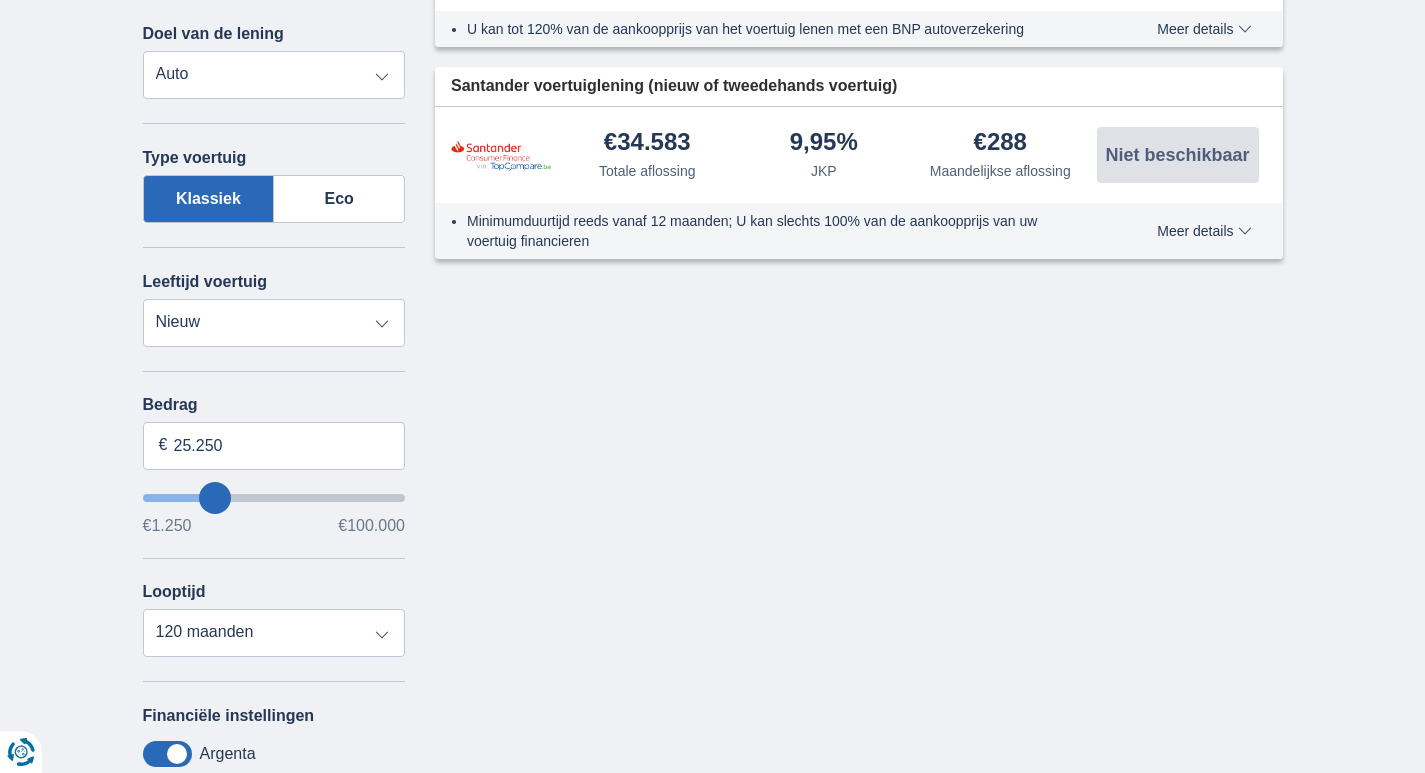 type on "24.250" 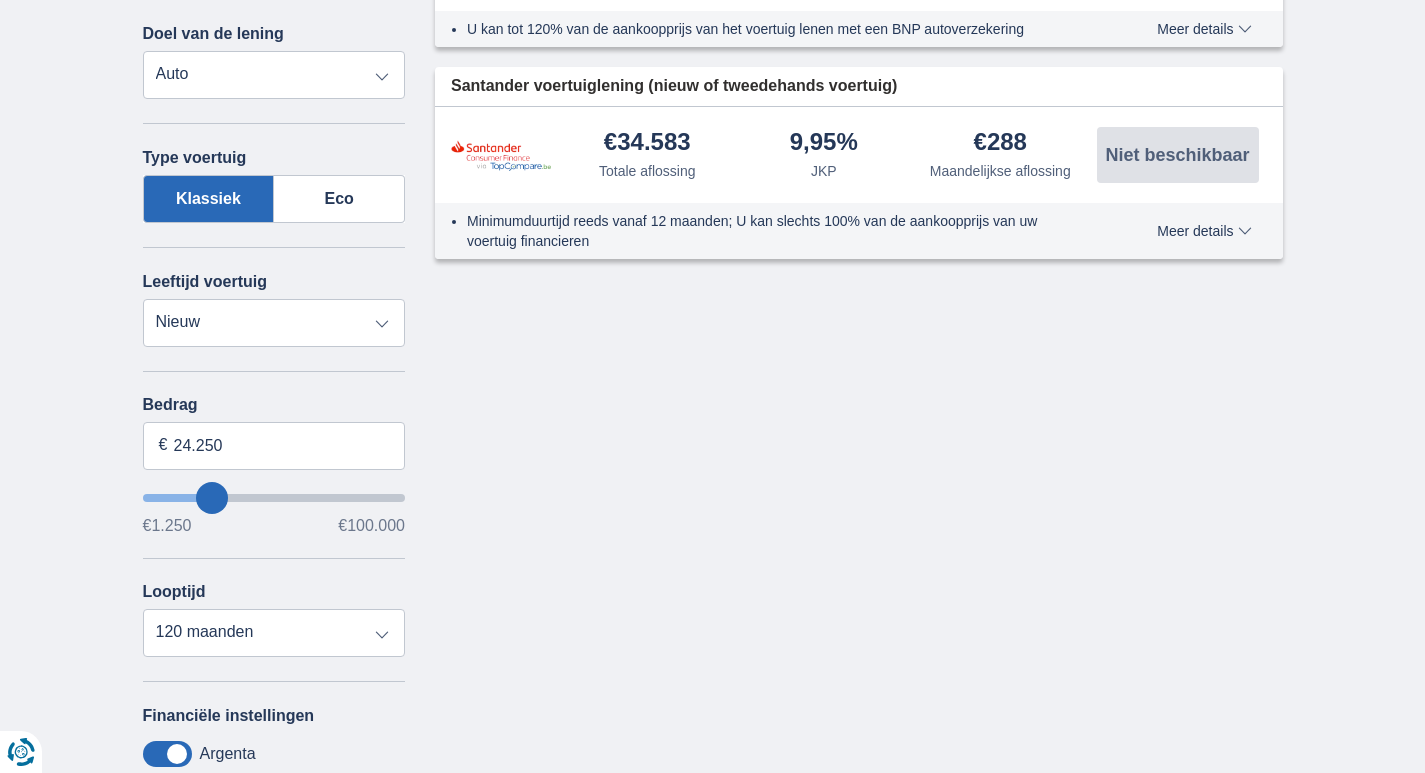type on "24250" 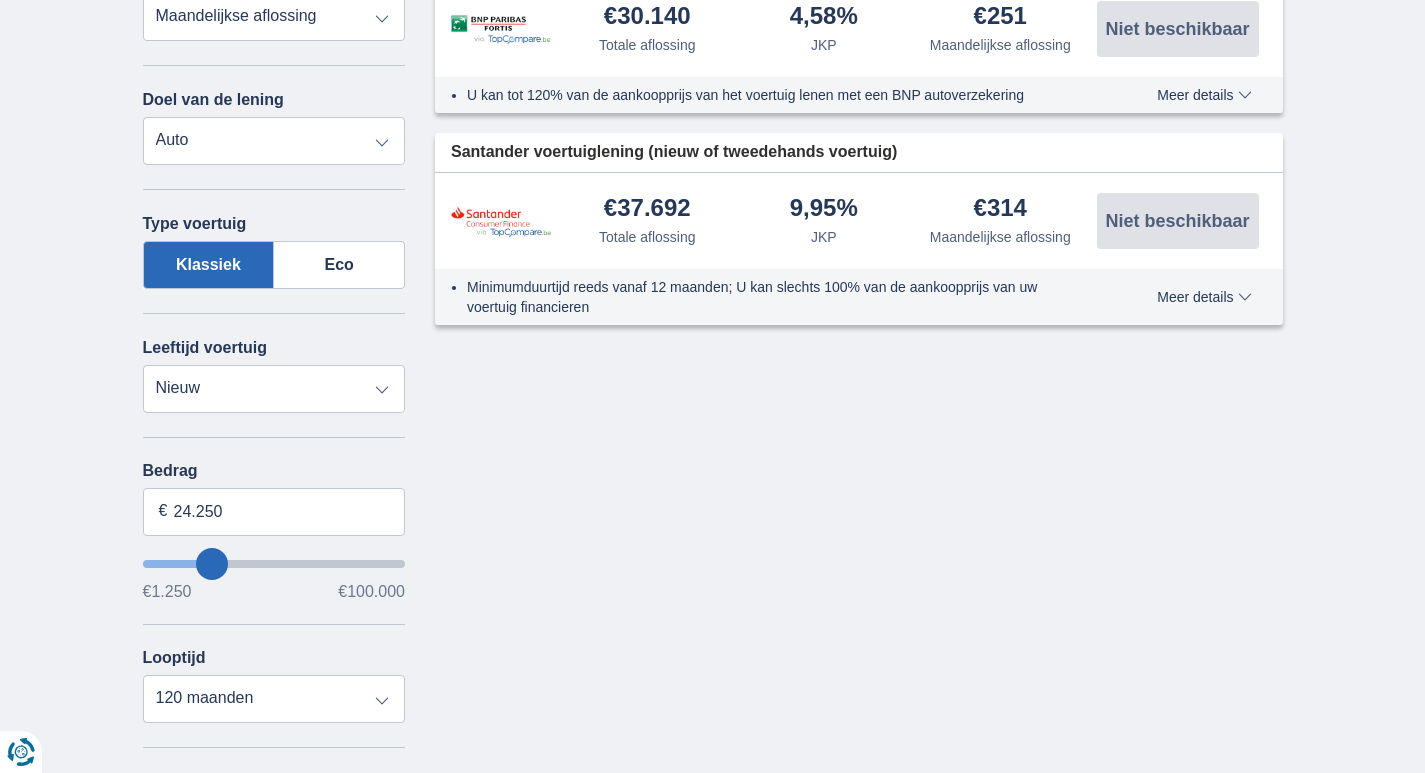 scroll, scrollTop: 400, scrollLeft: 0, axis: vertical 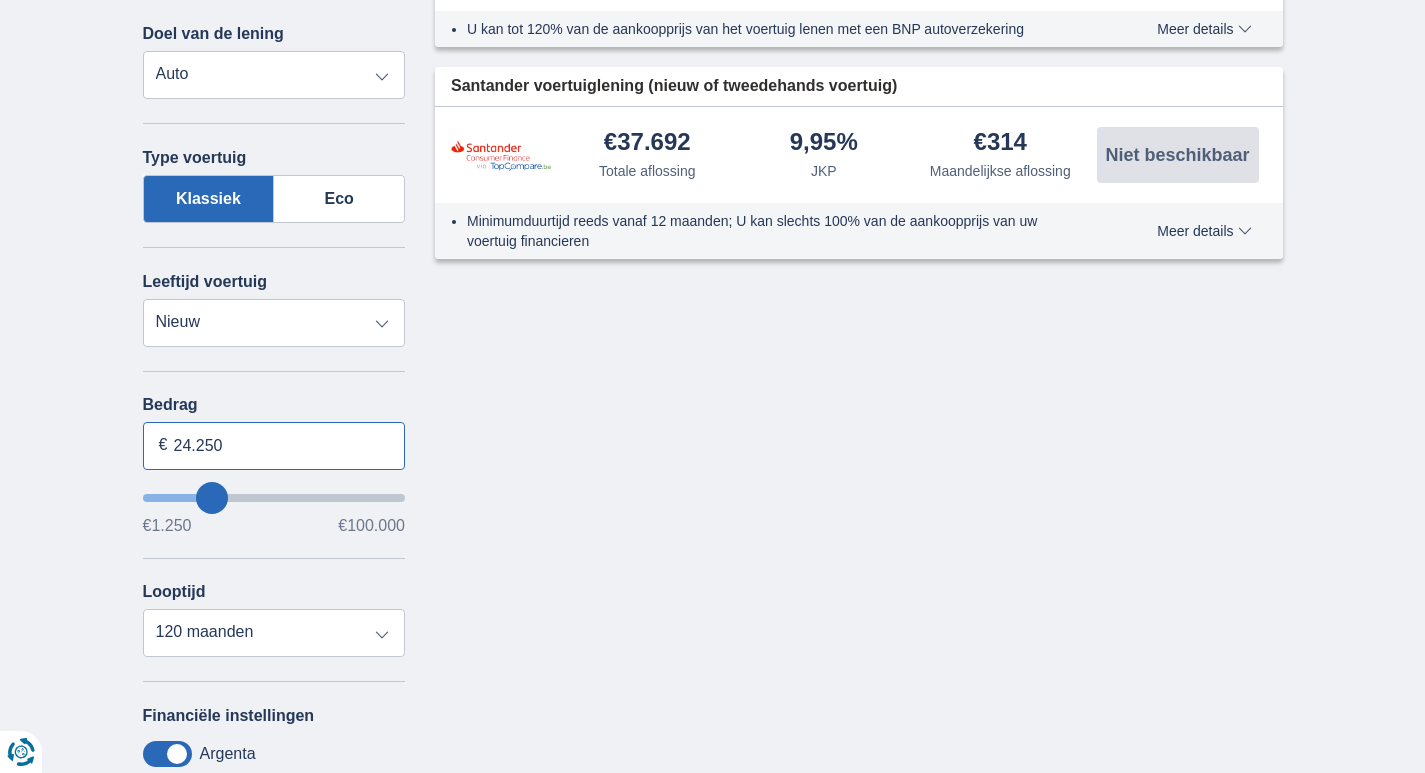 drag, startPoint x: 194, startPoint y: 430, endPoint x: 261, endPoint y: 436, distance: 67.26812 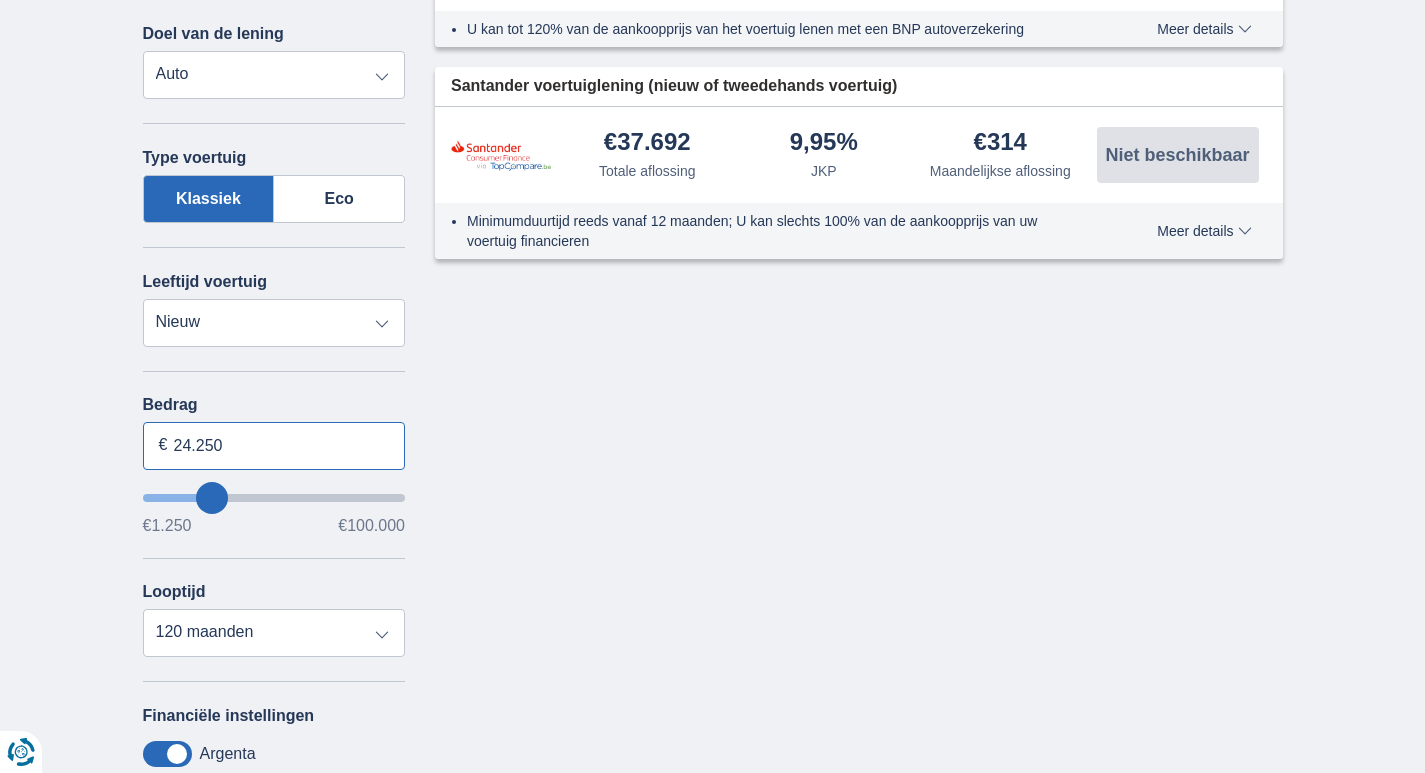 click on "24.250" at bounding box center [274, 446] 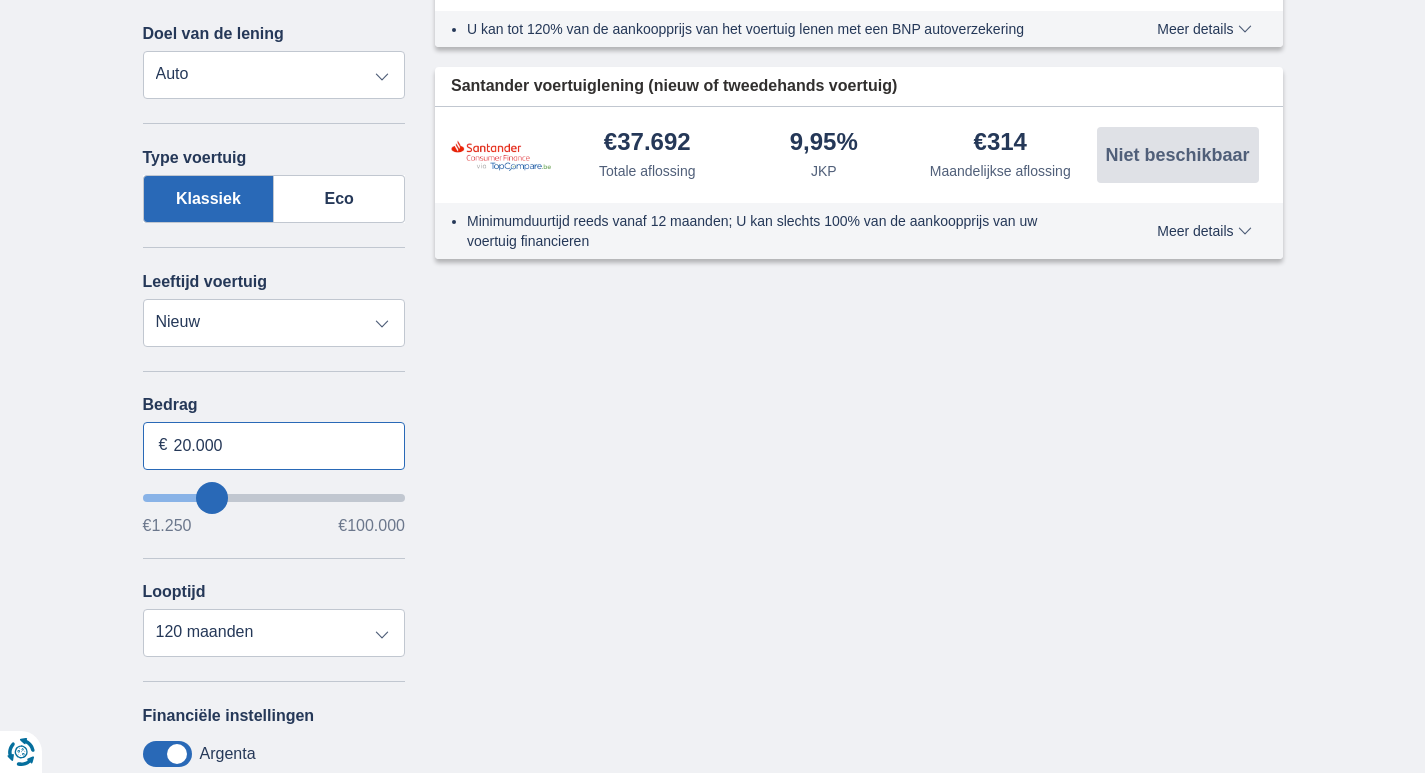 scroll, scrollTop: 500, scrollLeft: 0, axis: vertical 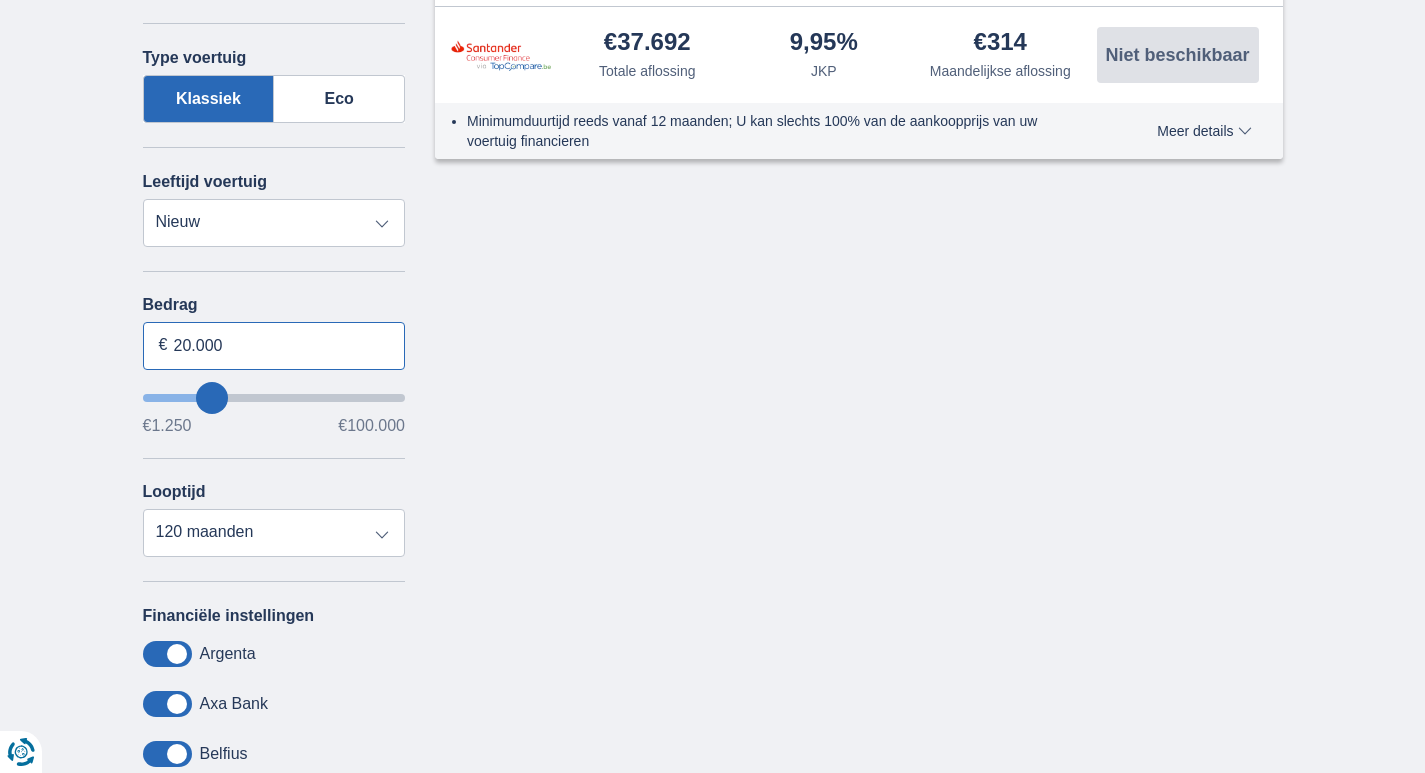 type on "20.000" 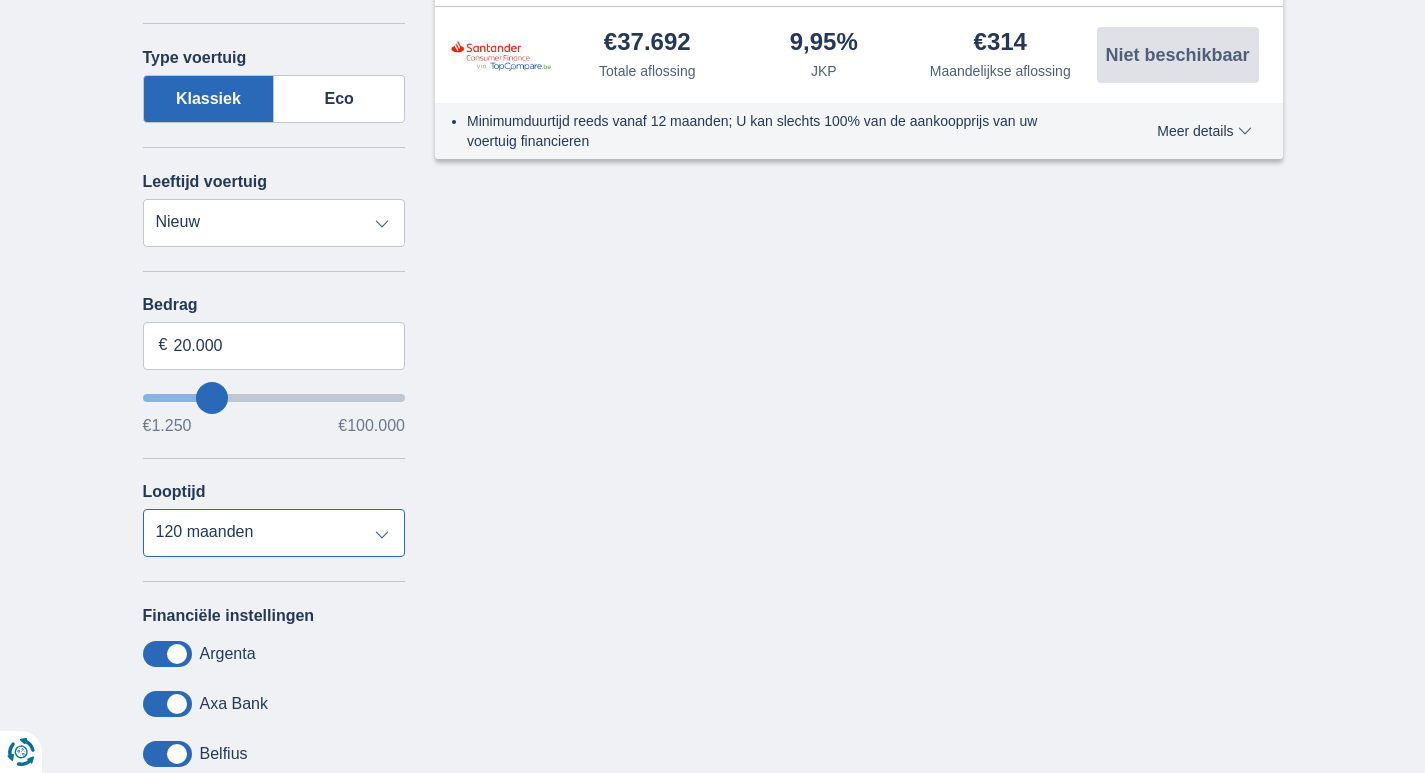 type on "20250" 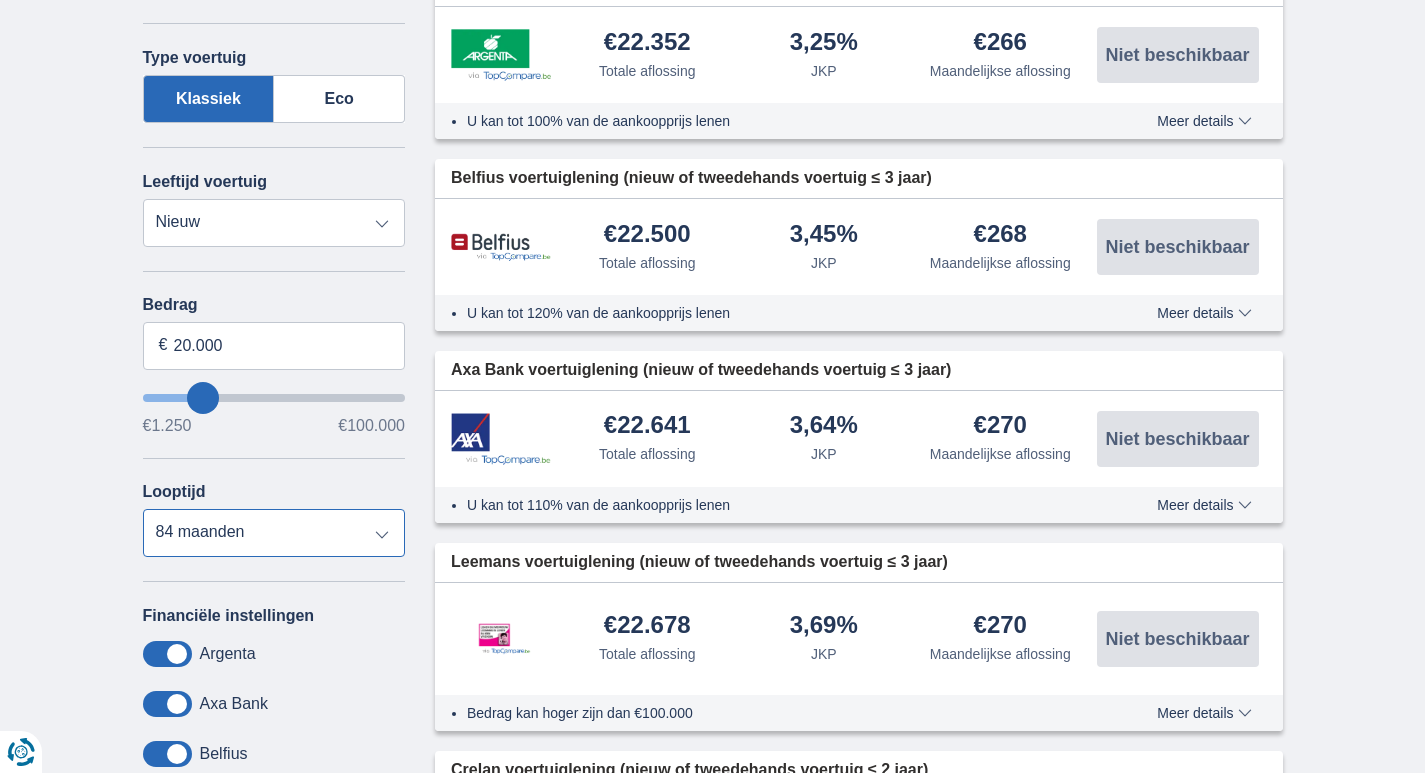 select on "60" 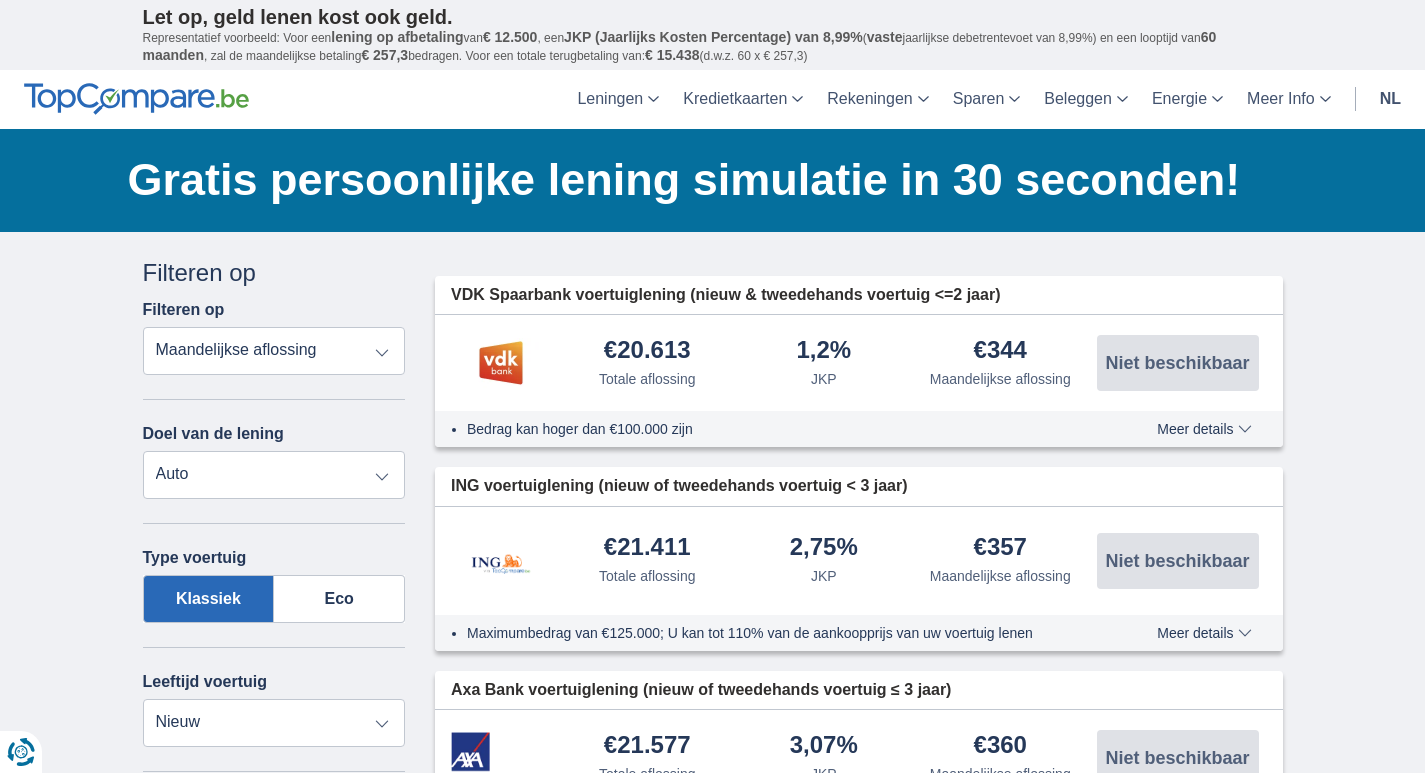 scroll, scrollTop: 100, scrollLeft: 0, axis: vertical 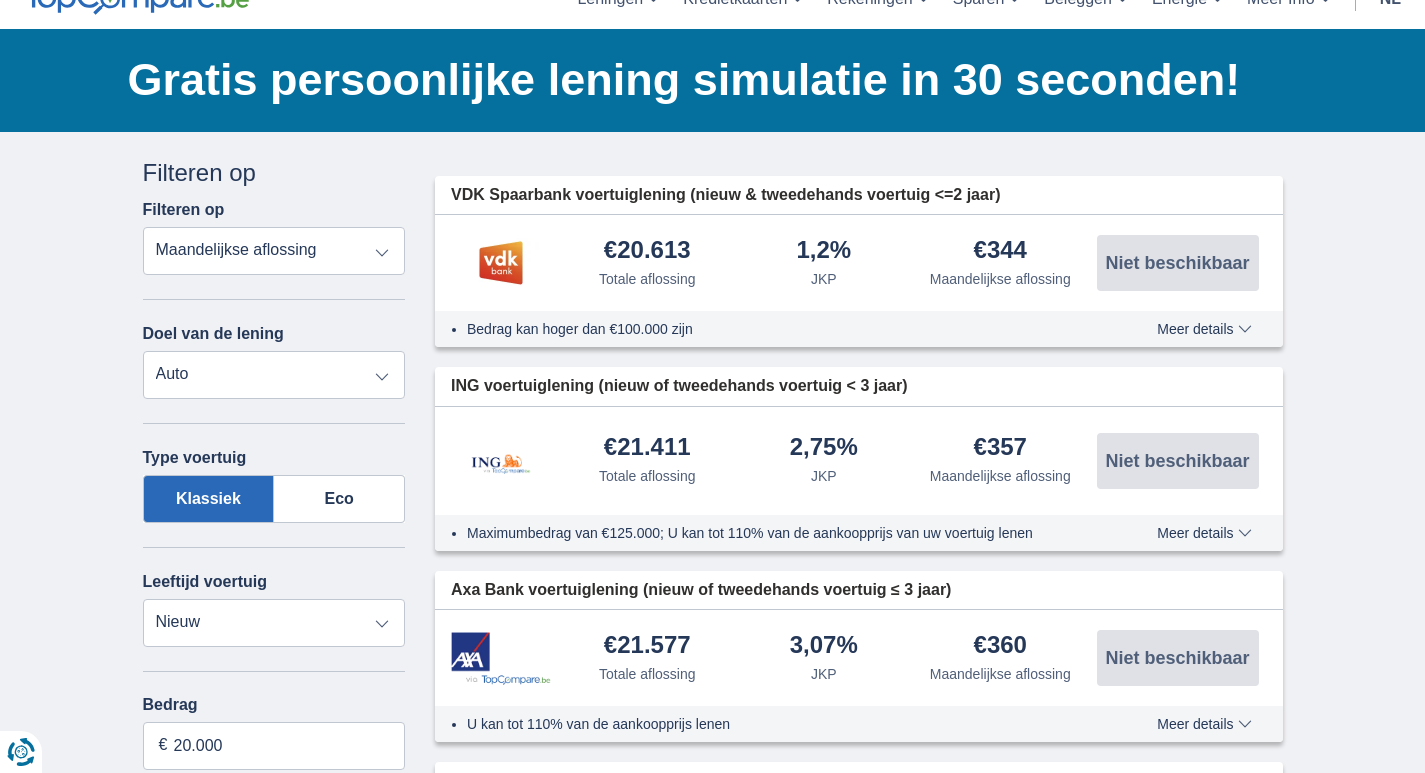 click on "Meer details" at bounding box center (1204, 533) 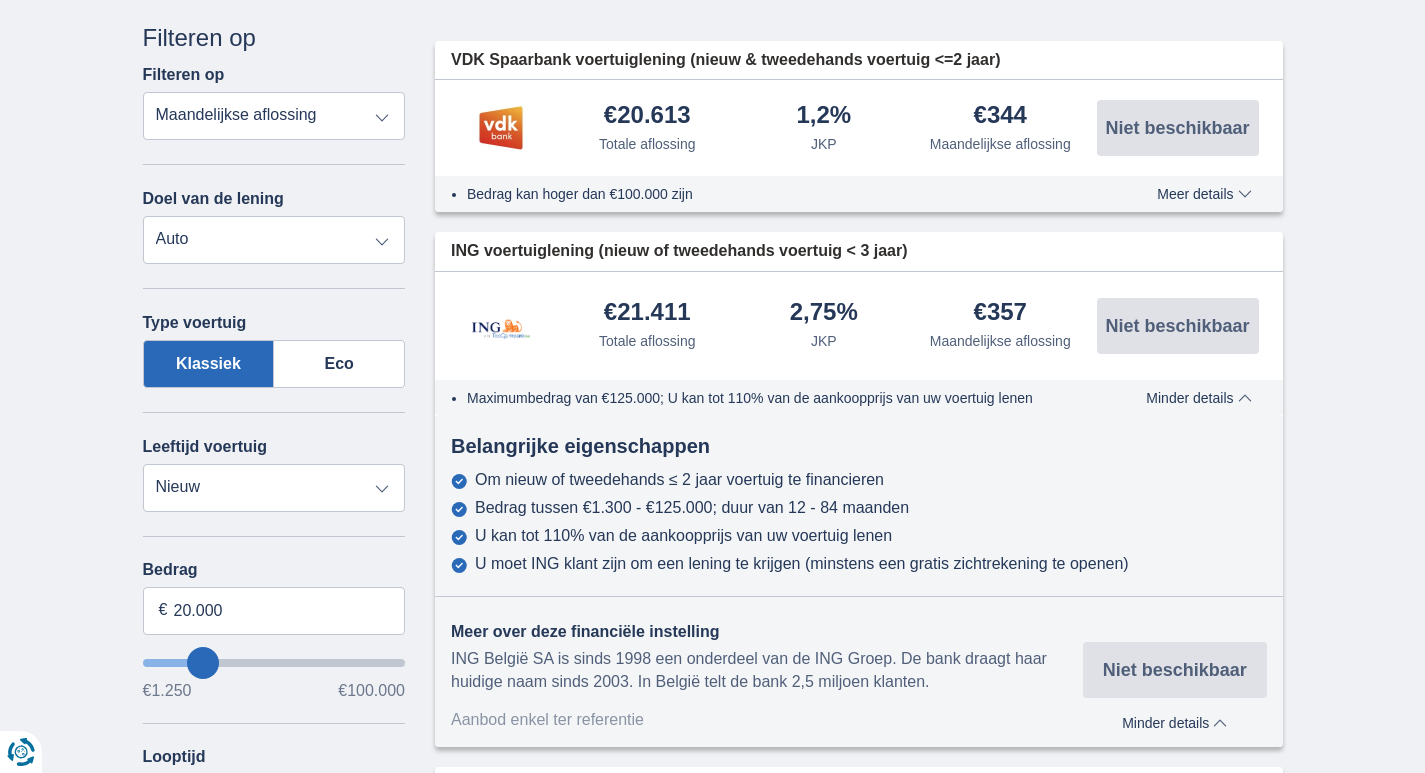 scroll, scrollTop: 200, scrollLeft: 0, axis: vertical 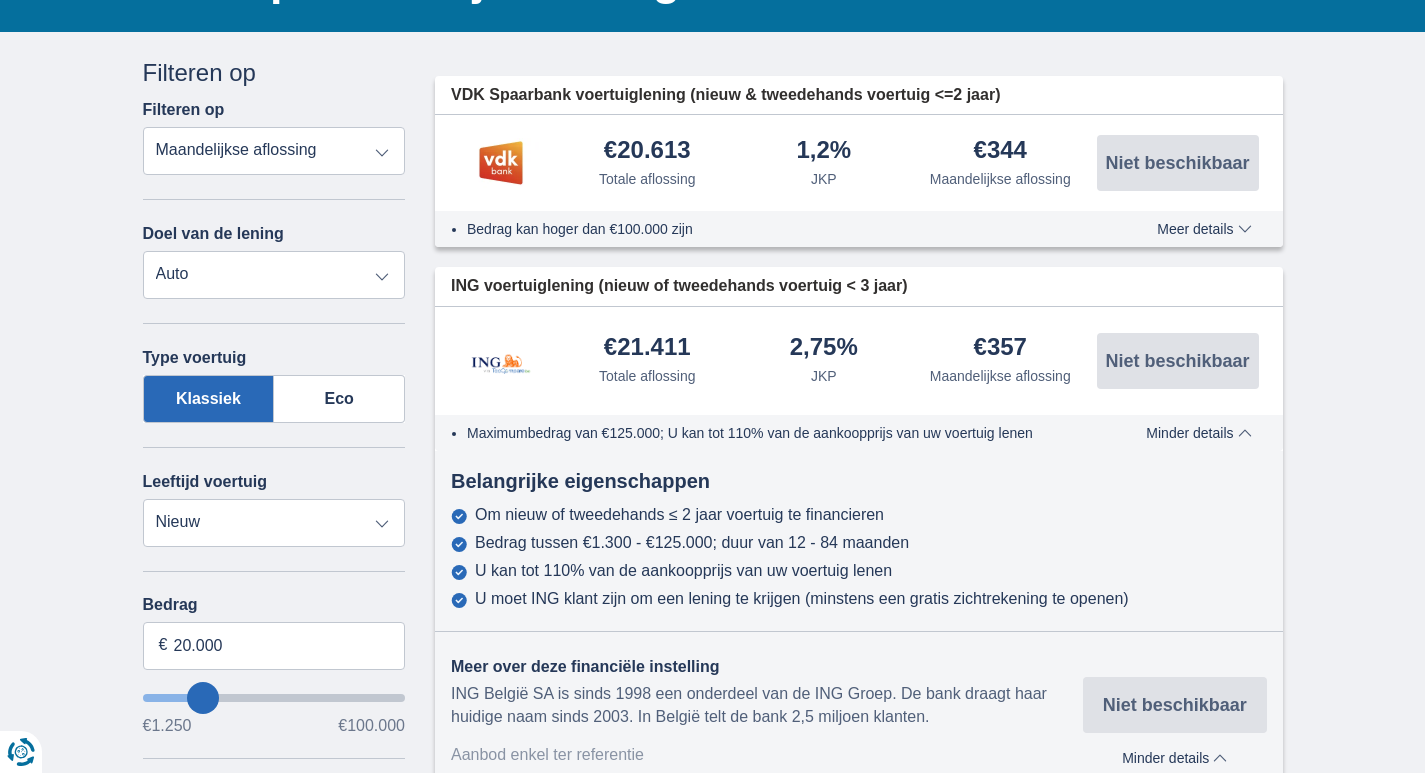 click on "Meer details" at bounding box center [1204, 229] 